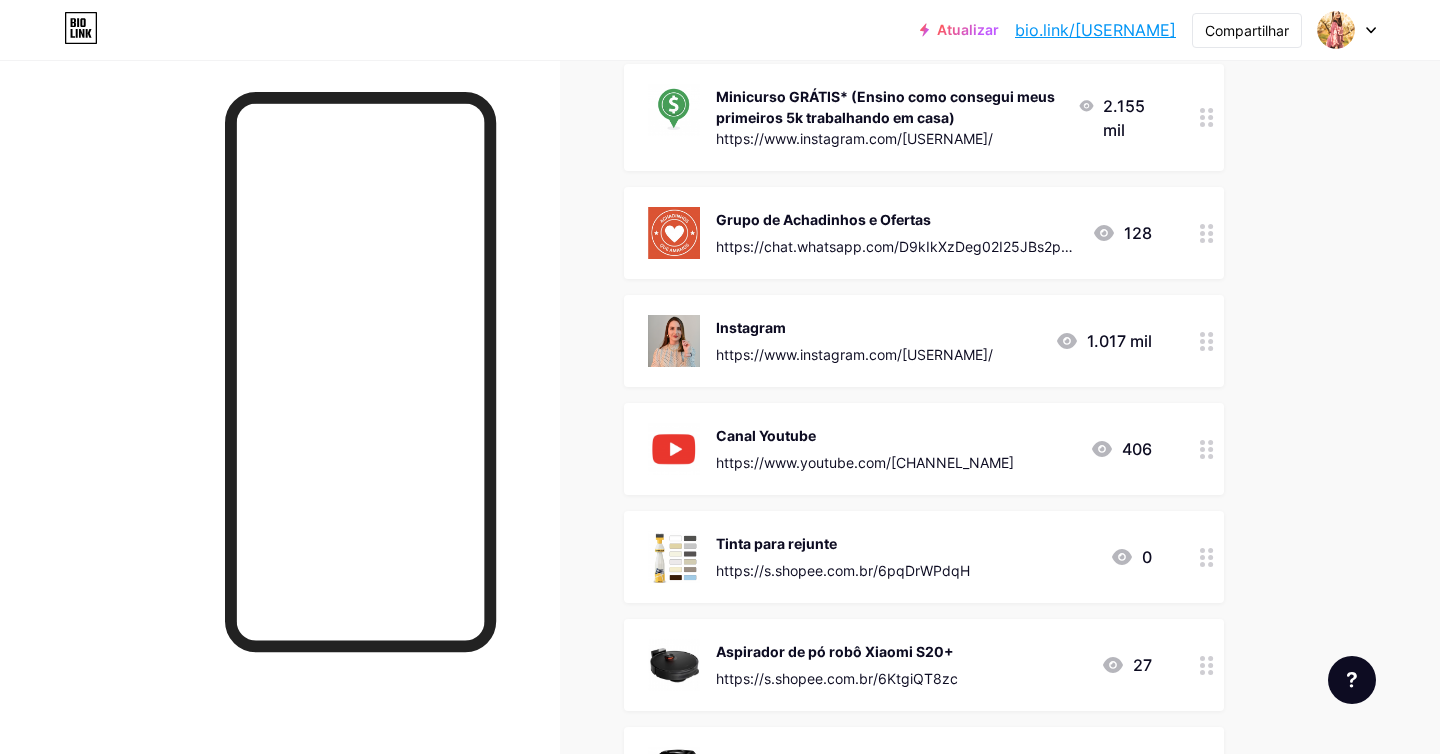 scroll, scrollTop: 259, scrollLeft: 0, axis: vertical 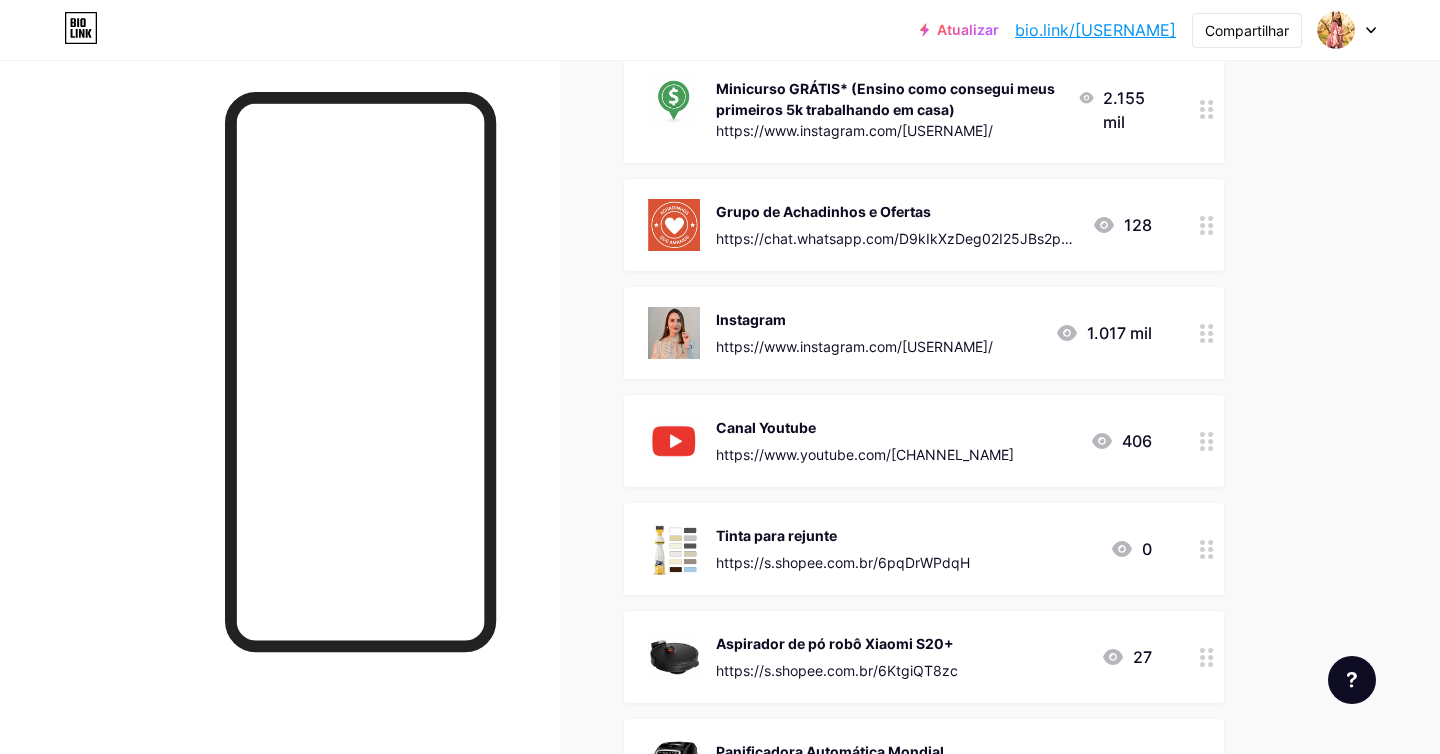 click on "Tinta para rejunte" at bounding box center (776, 535) 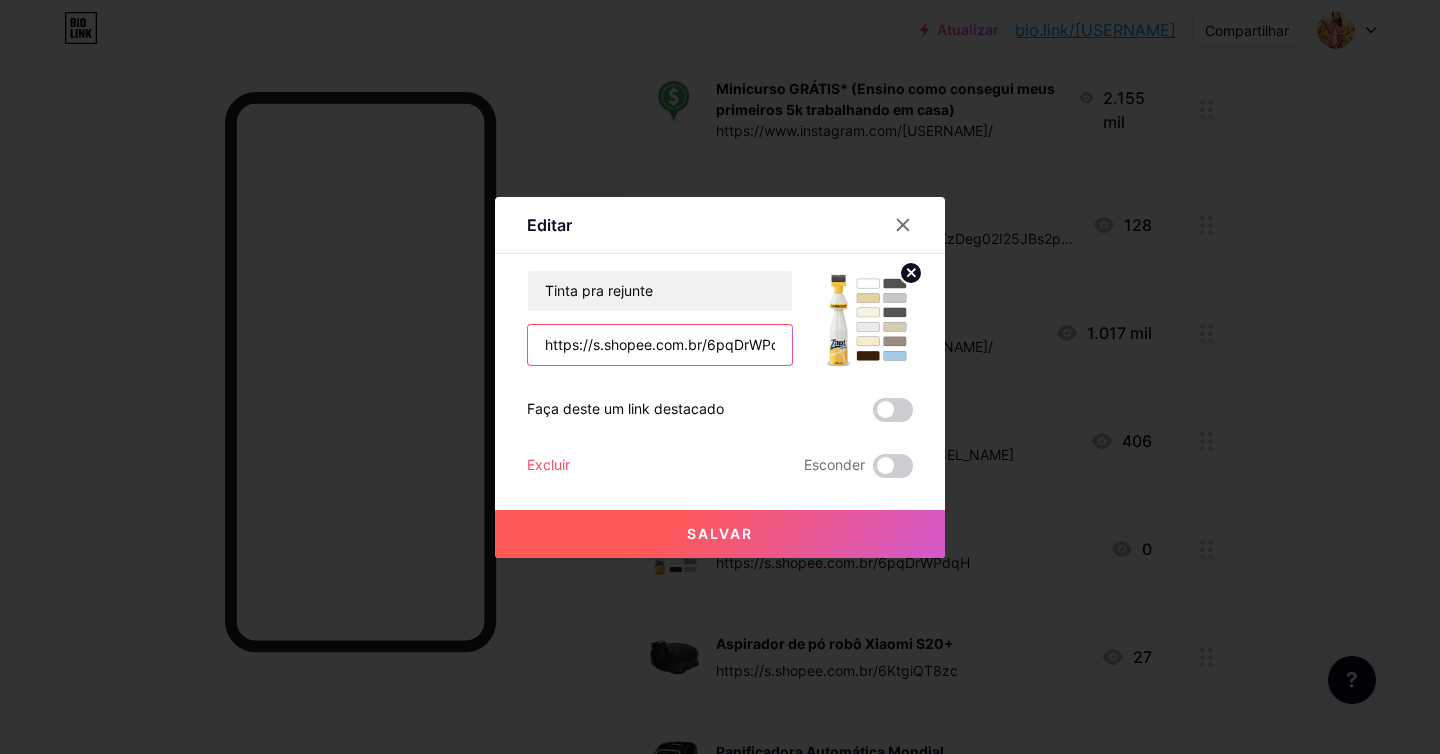 click on "https://s.shopee.com.br/6pqDrWPdqH" at bounding box center (660, 345) 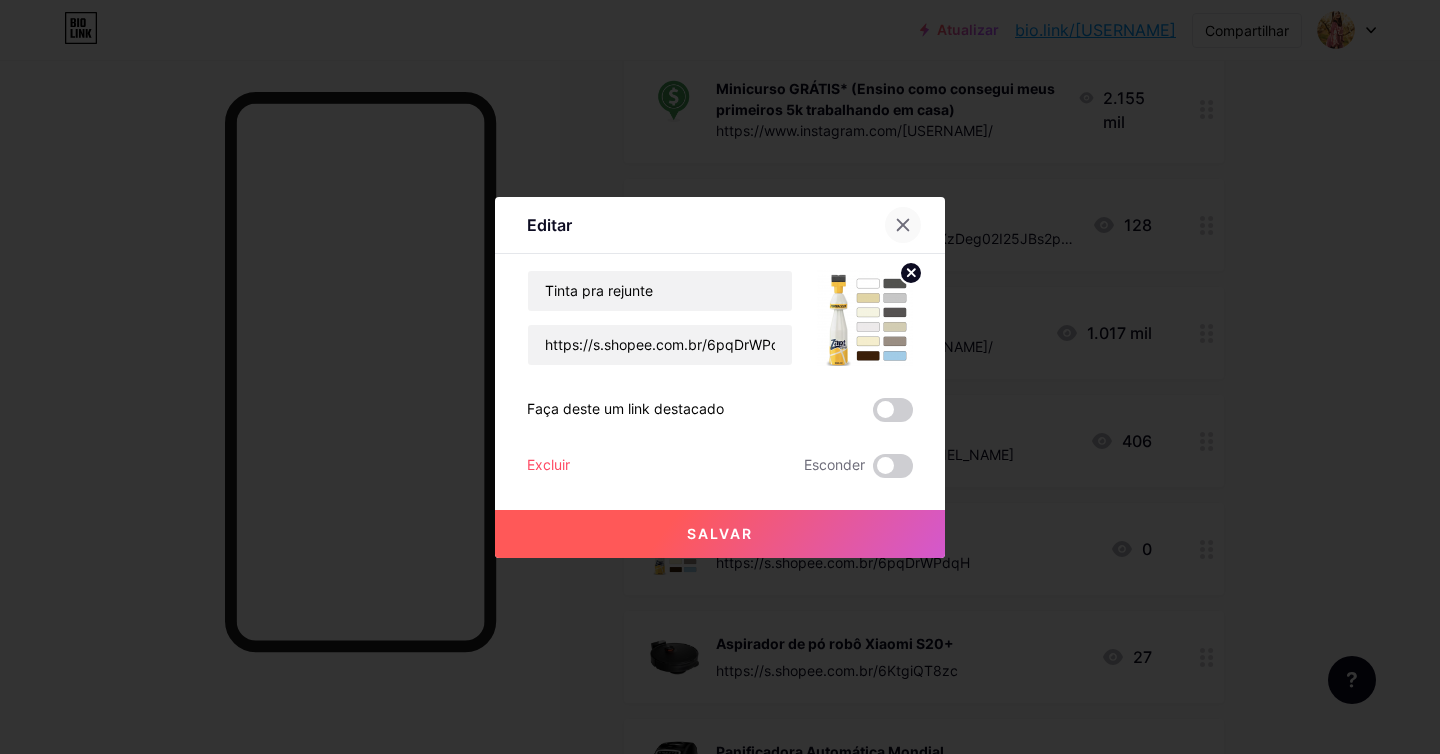 click at bounding box center (903, 225) 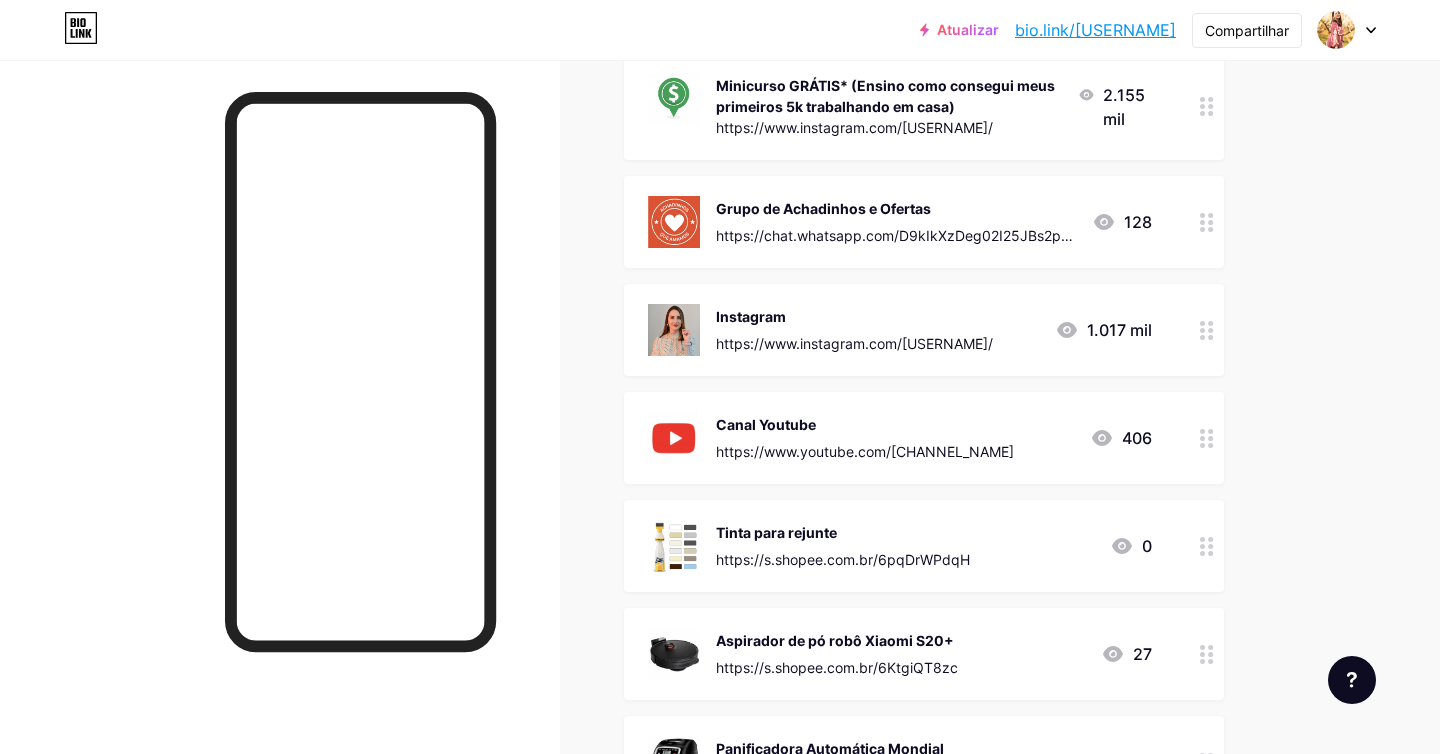 scroll, scrollTop: 0, scrollLeft: 0, axis: both 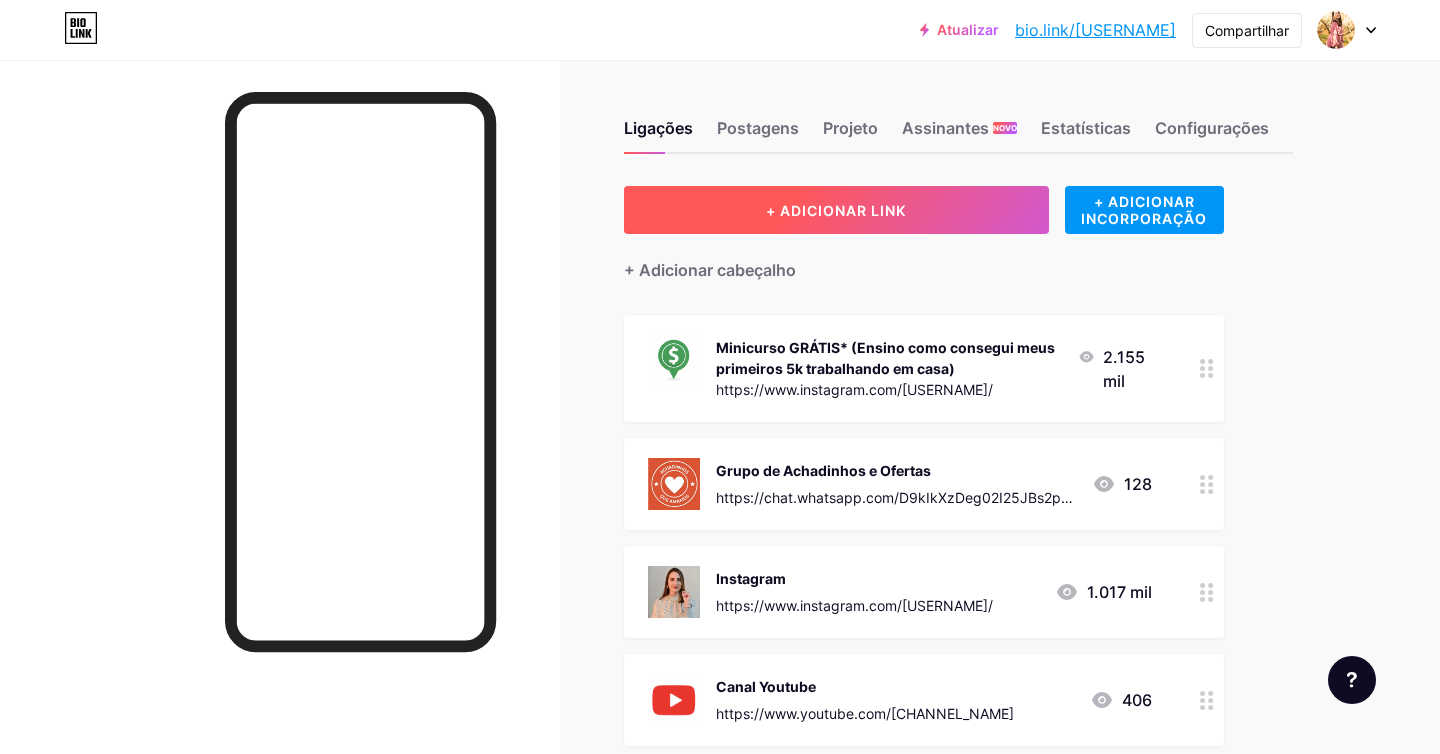 click on "+ ADICIONAR LINK" at bounding box center (836, 210) 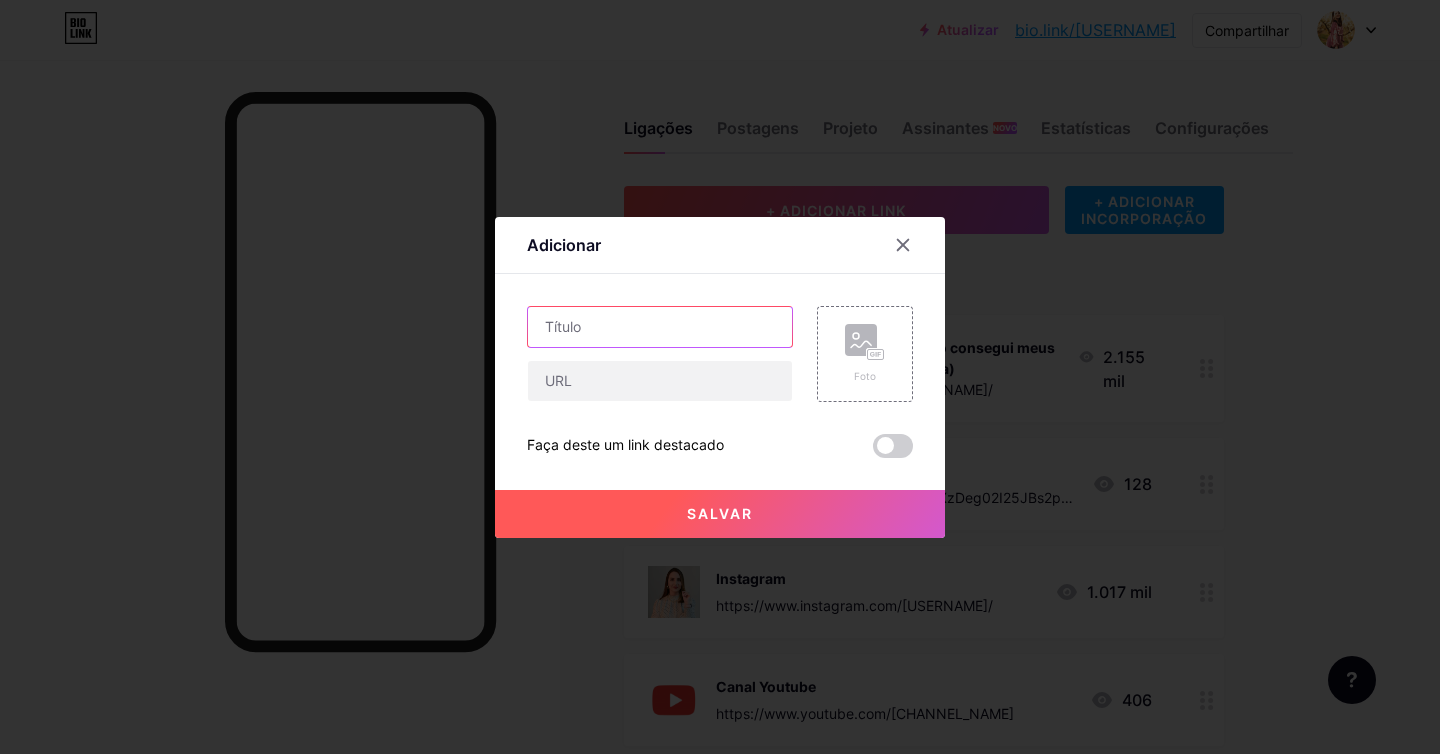 click at bounding box center (660, 327) 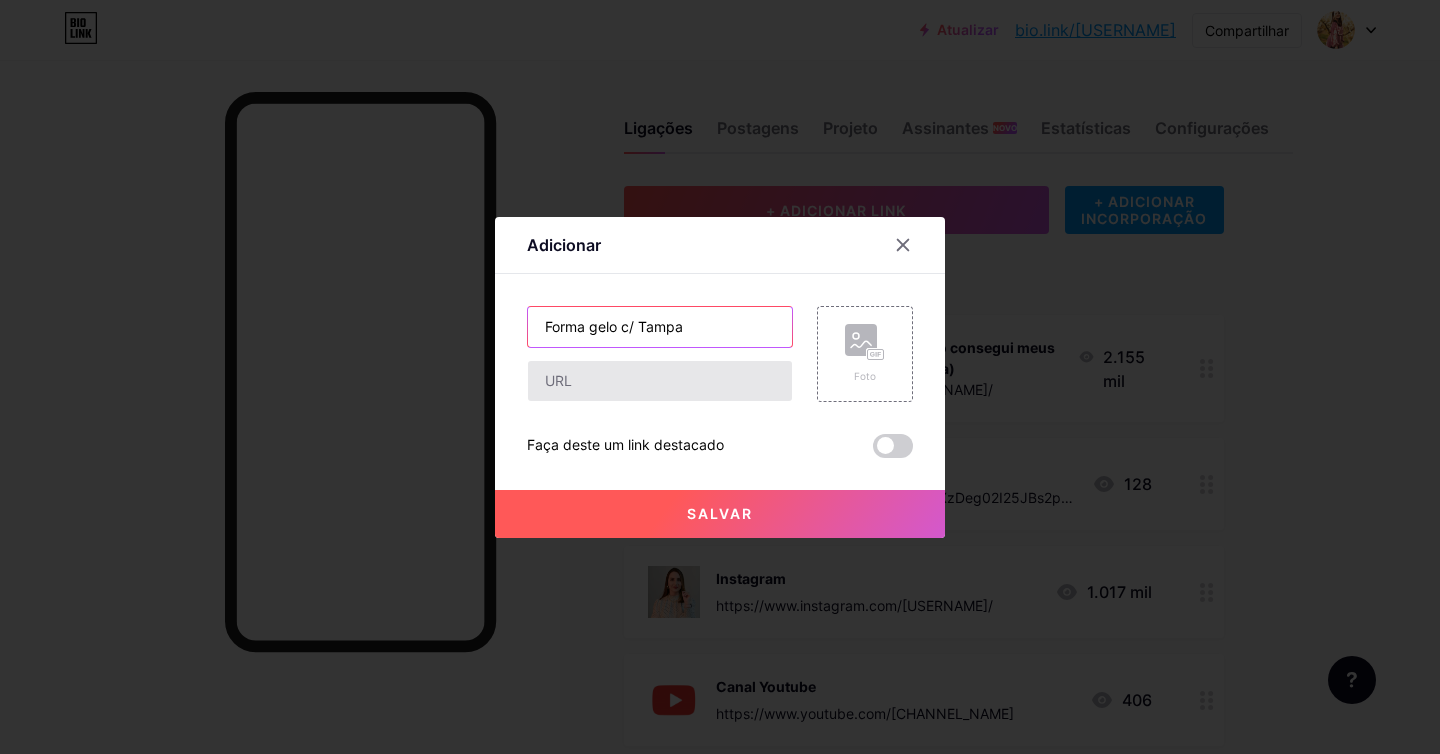 type on "Forma gelo c/ Tampa" 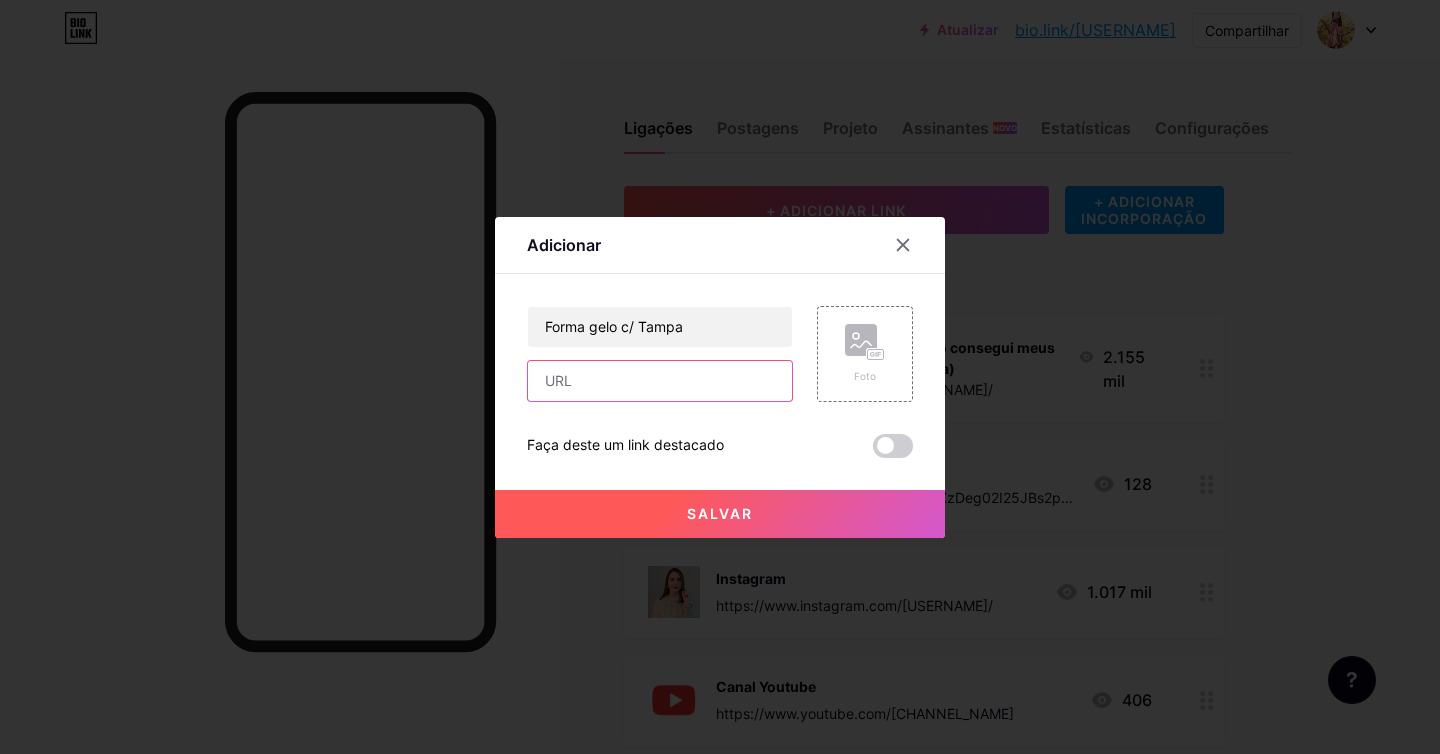 click at bounding box center [660, 381] 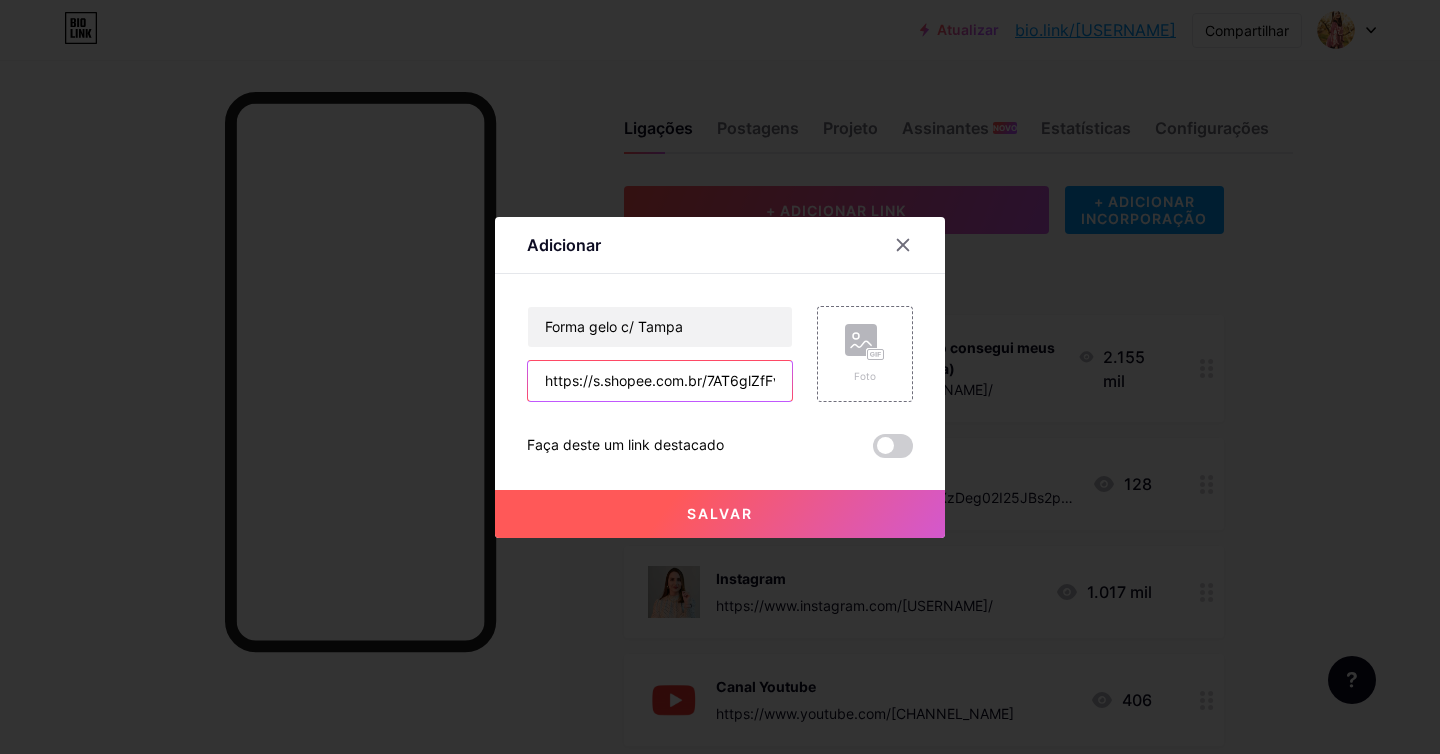scroll, scrollTop: 0, scrollLeft: 6, axis: horizontal 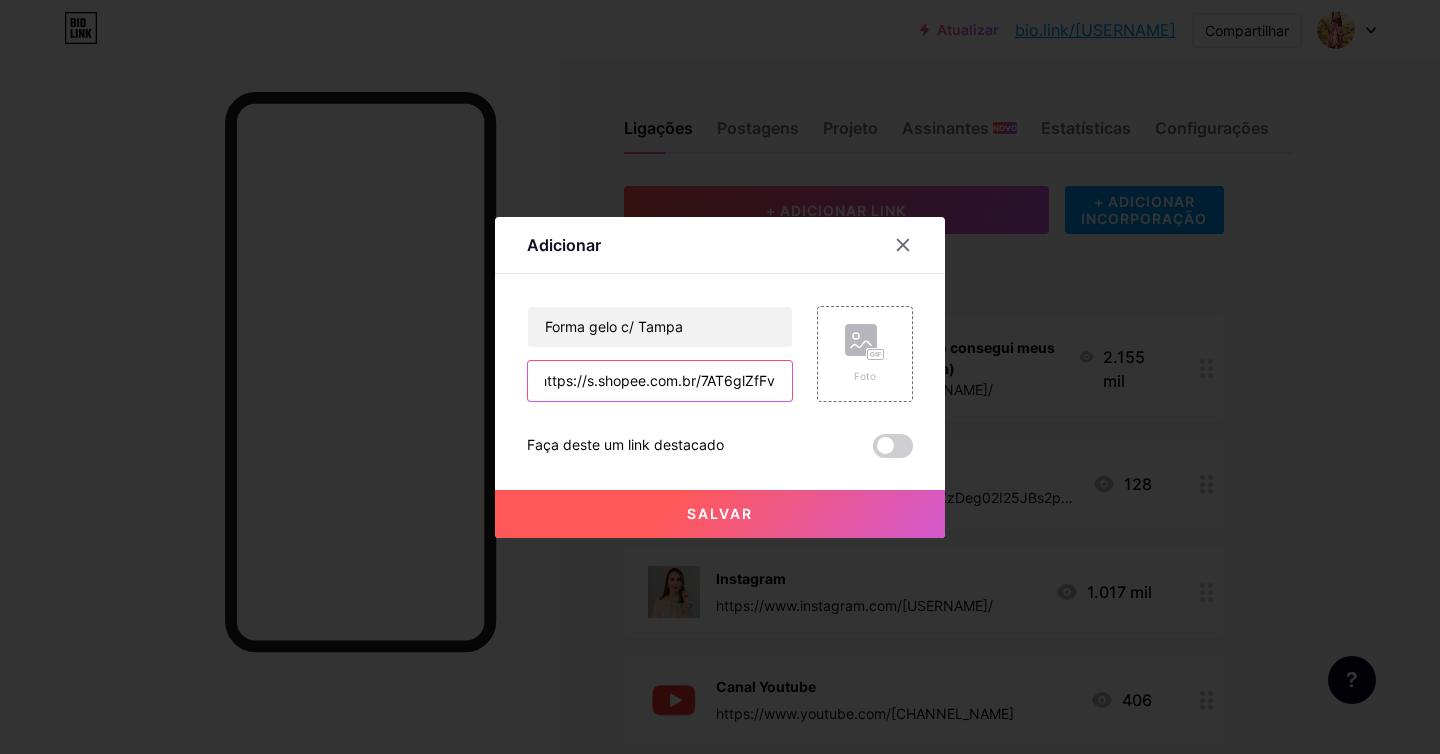 type on "https://s.shopee.com.br/7AT6glZfFv" 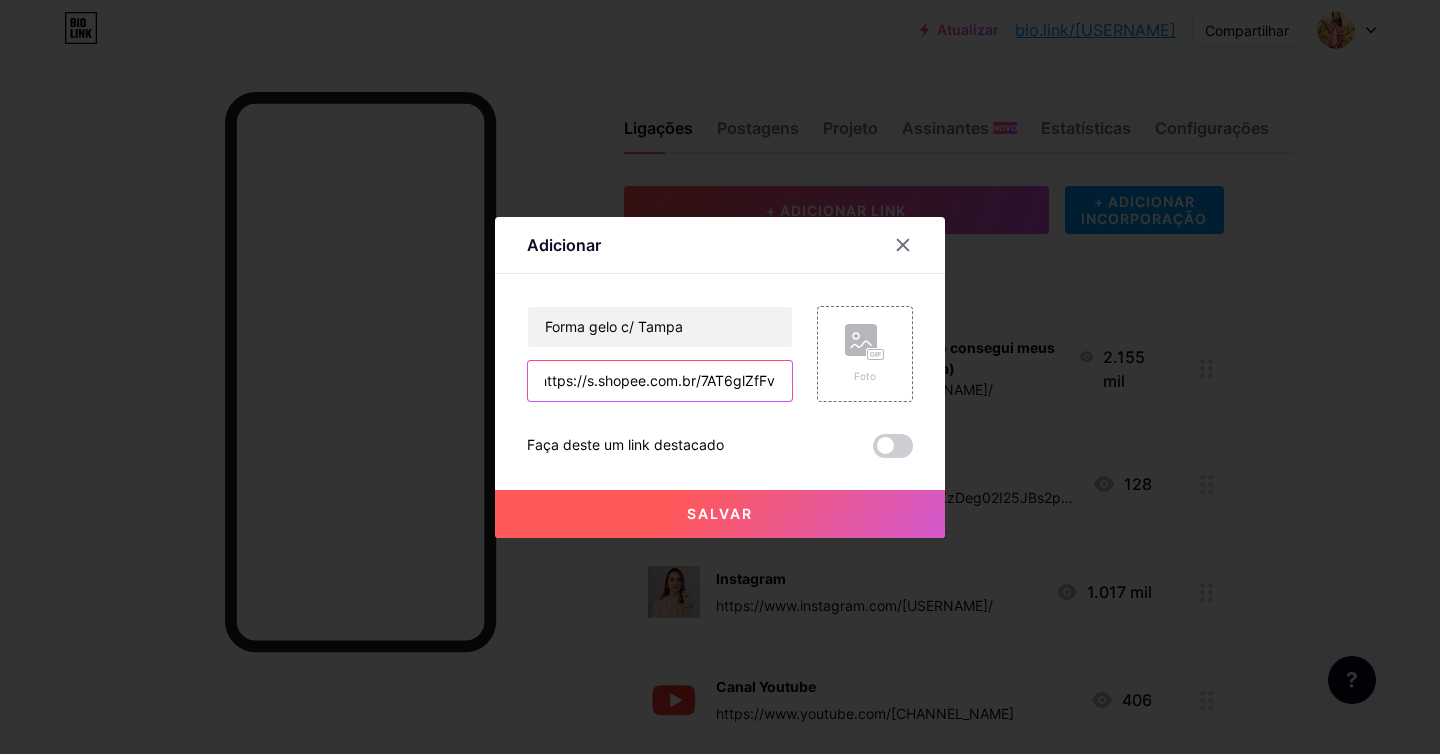 scroll, scrollTop: 0, scrollLeft: 0, axis: both 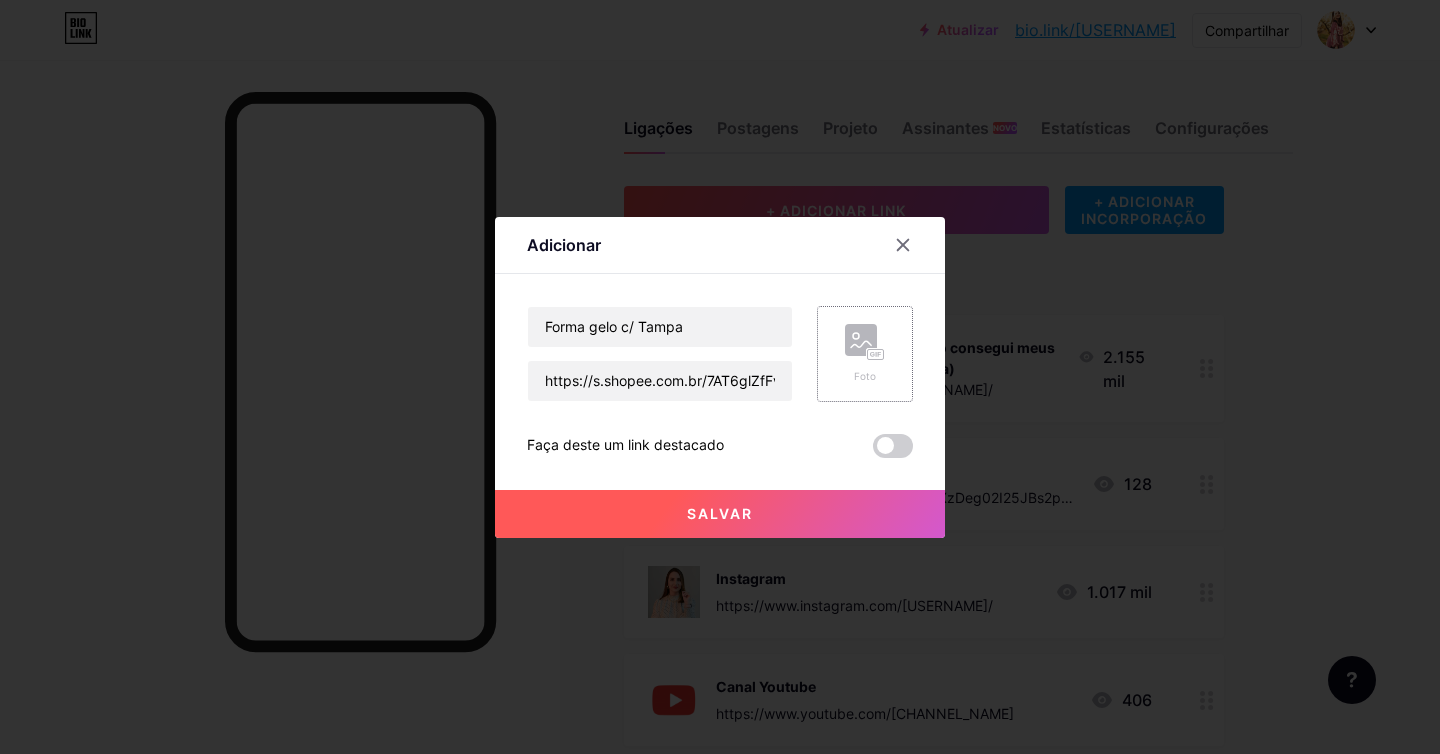 click on "Foto" at bounding box center [865, 354] 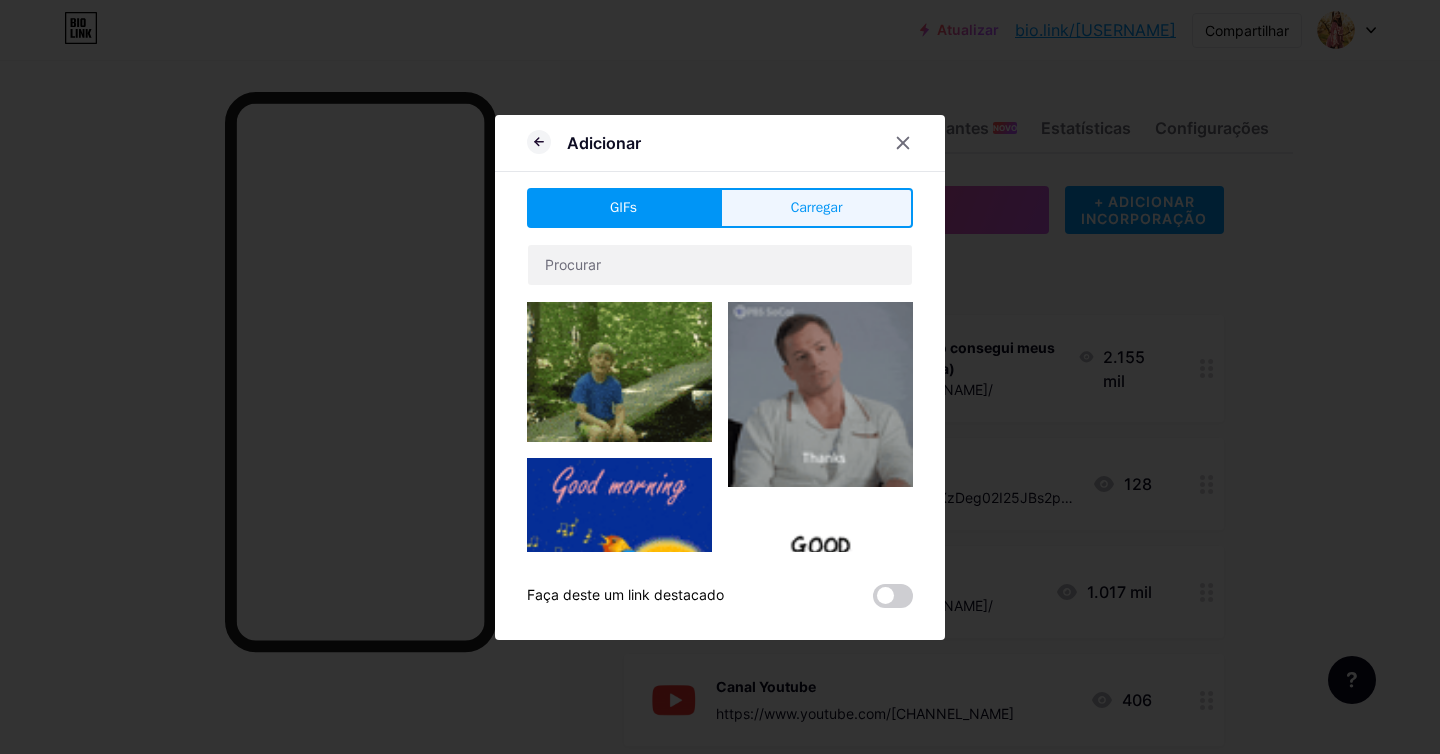 click on "Carregar" at bounding box center (816, 208) 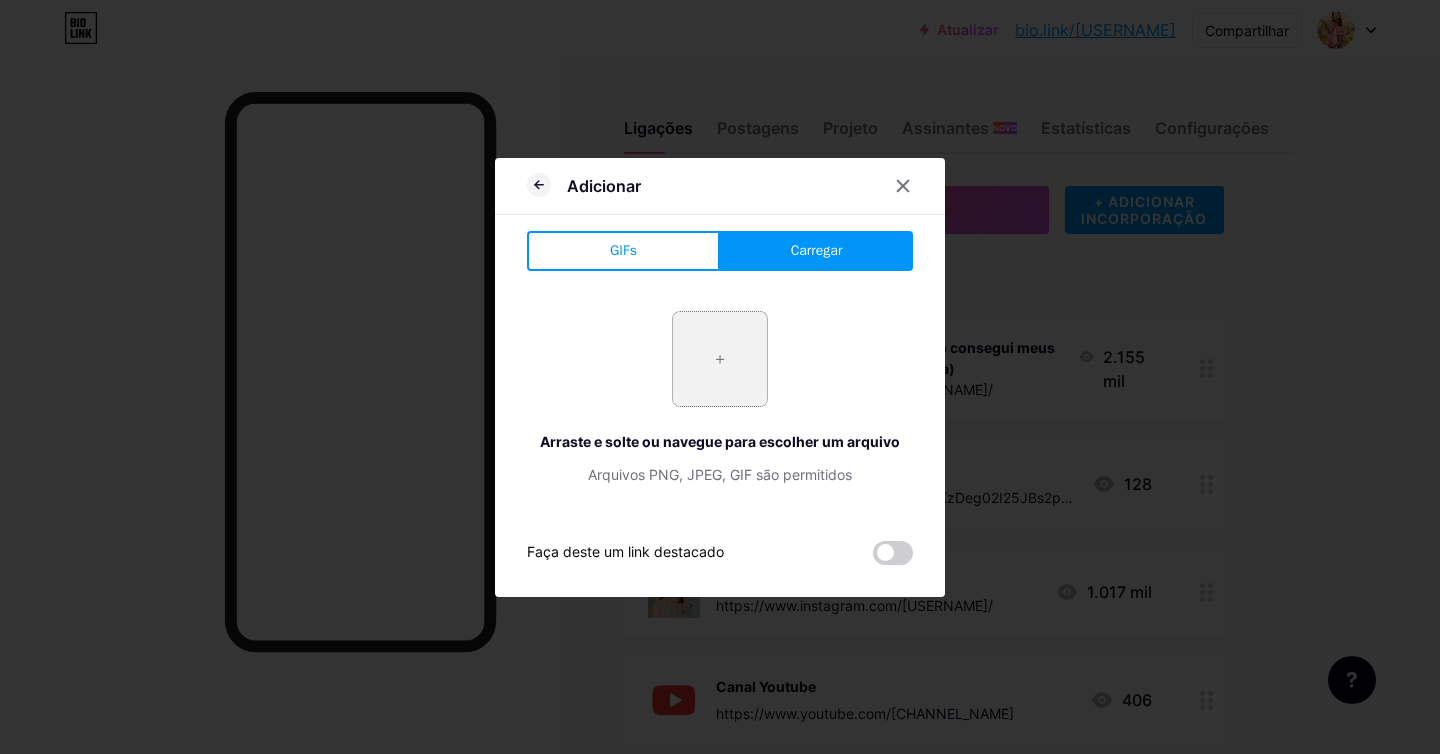 click at bounding box center [720, 359] 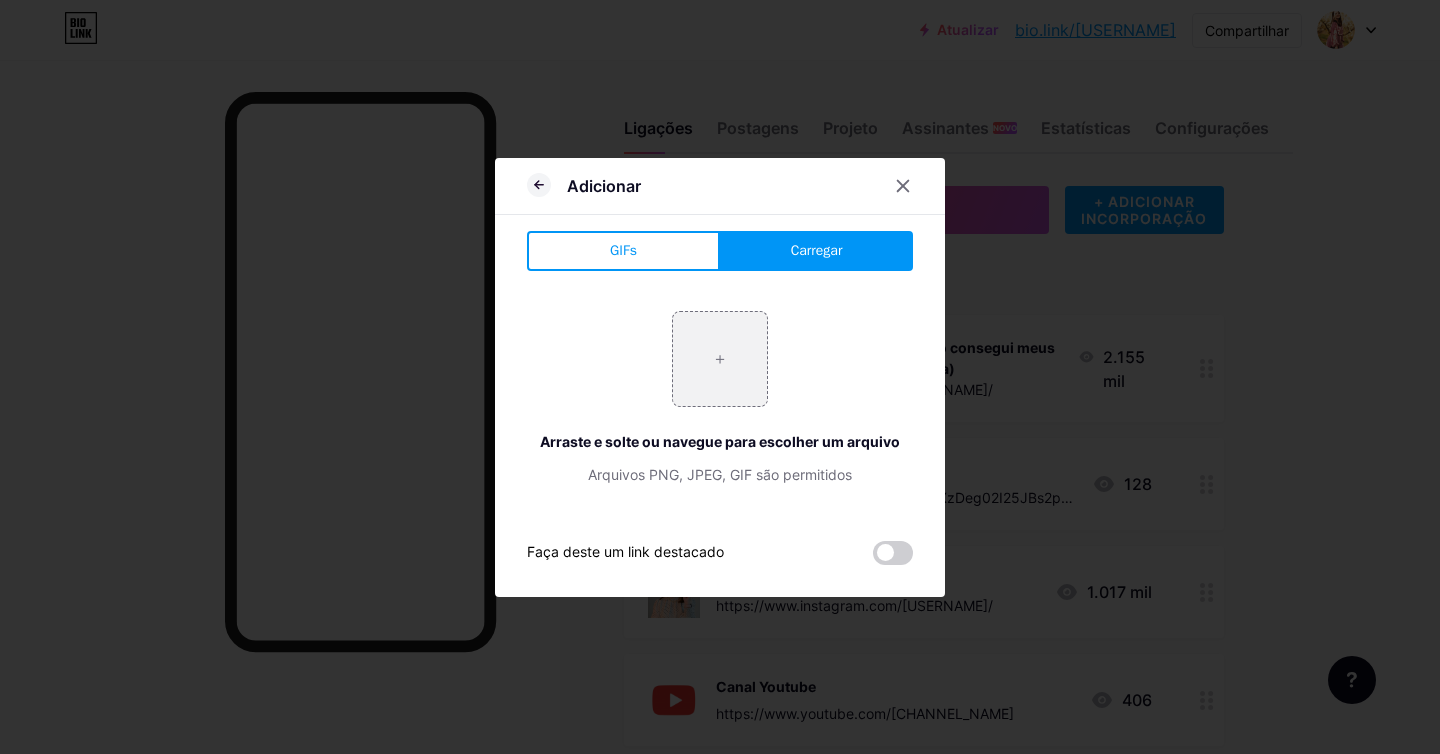 type on "C:\fakepath\Captura de Tela 2025-08-04 às 11.32.21.png" 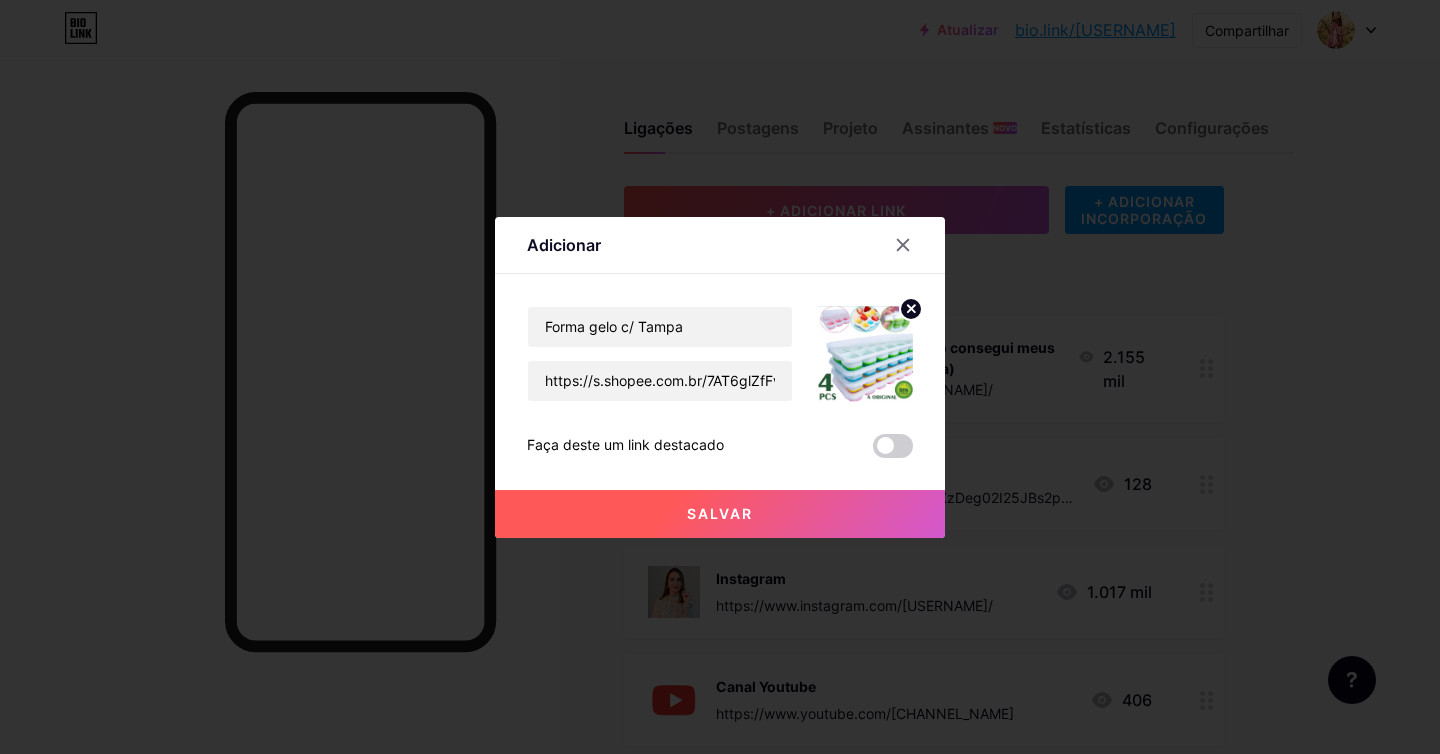 click on "Salvar" at bounding box center [720, 514] 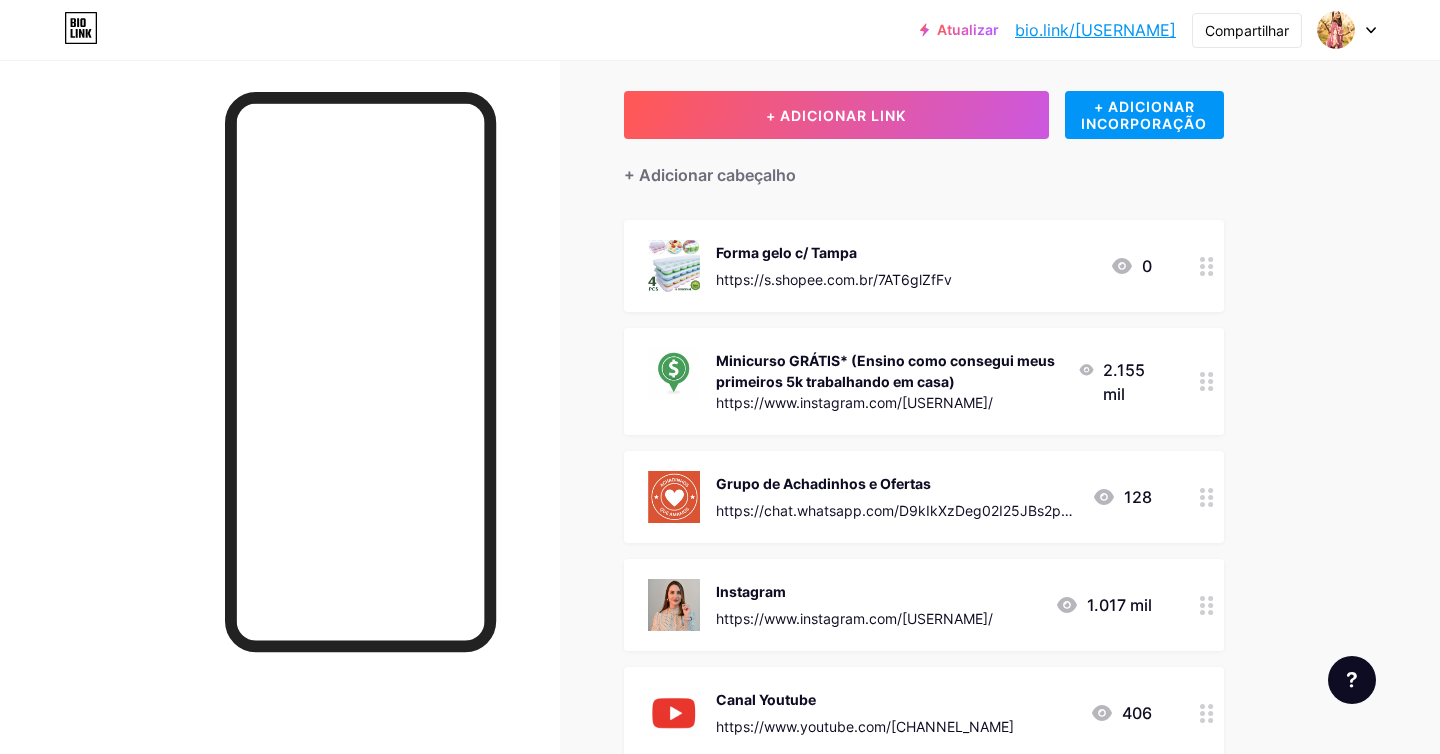 scroll, scrollTop: 161, scrollLeft: 0, axis: vertical 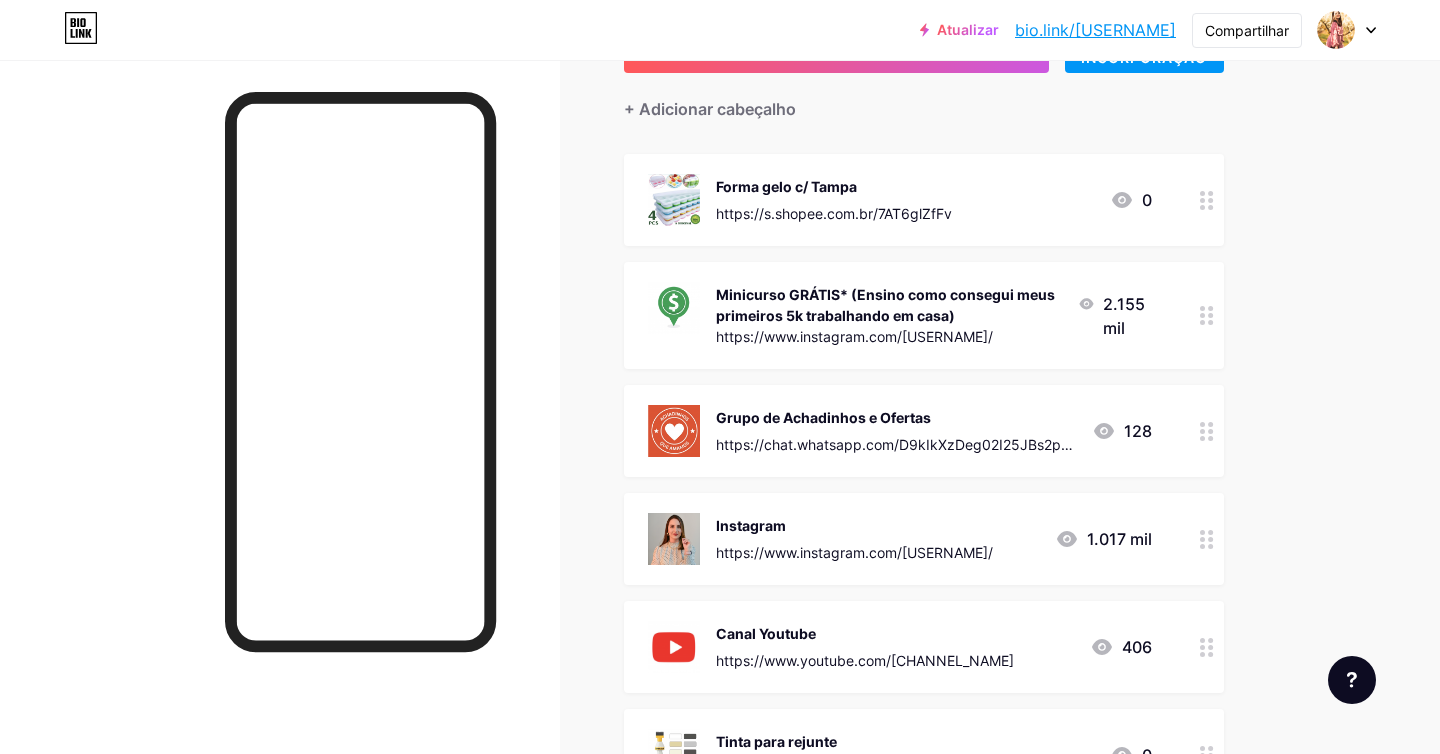 type 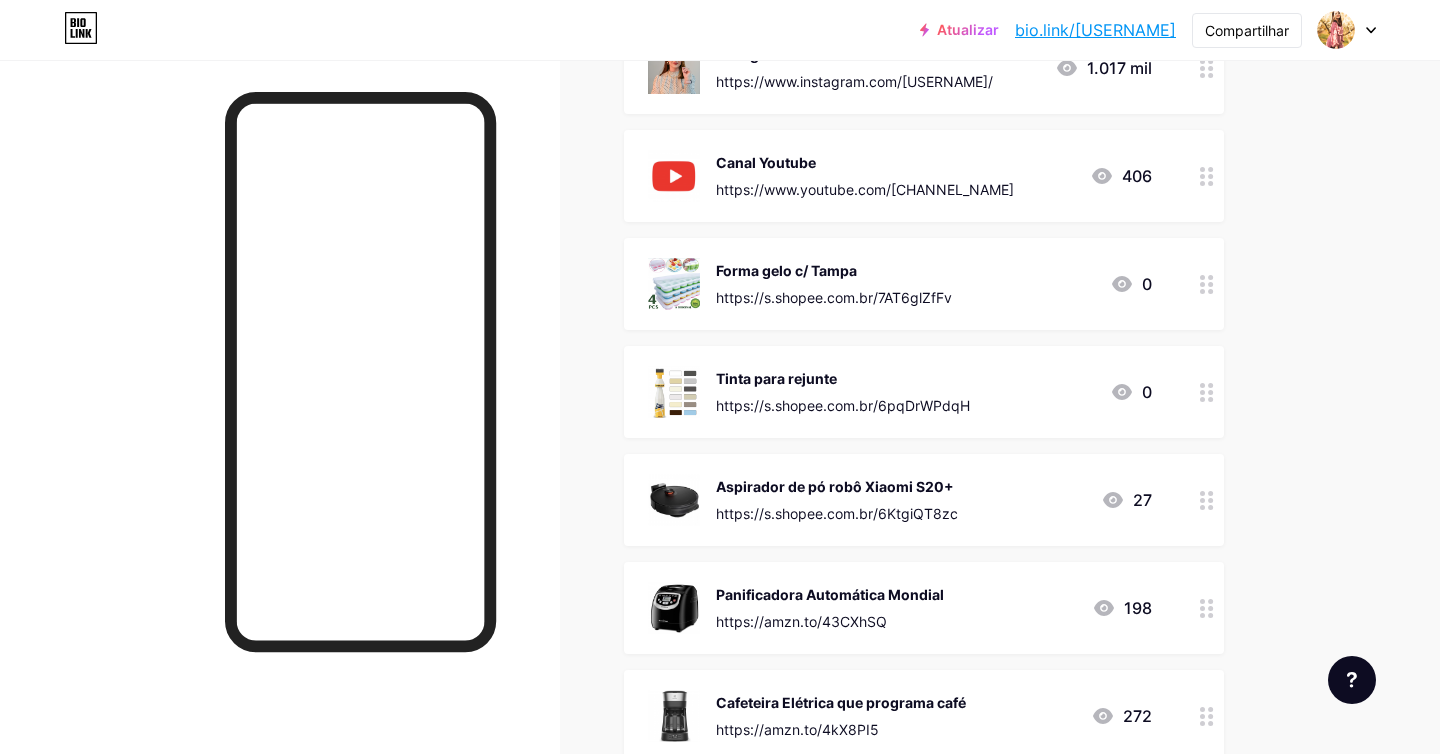 scroll, scrollTop: 549, scrollLeft: 0, axis: vertical 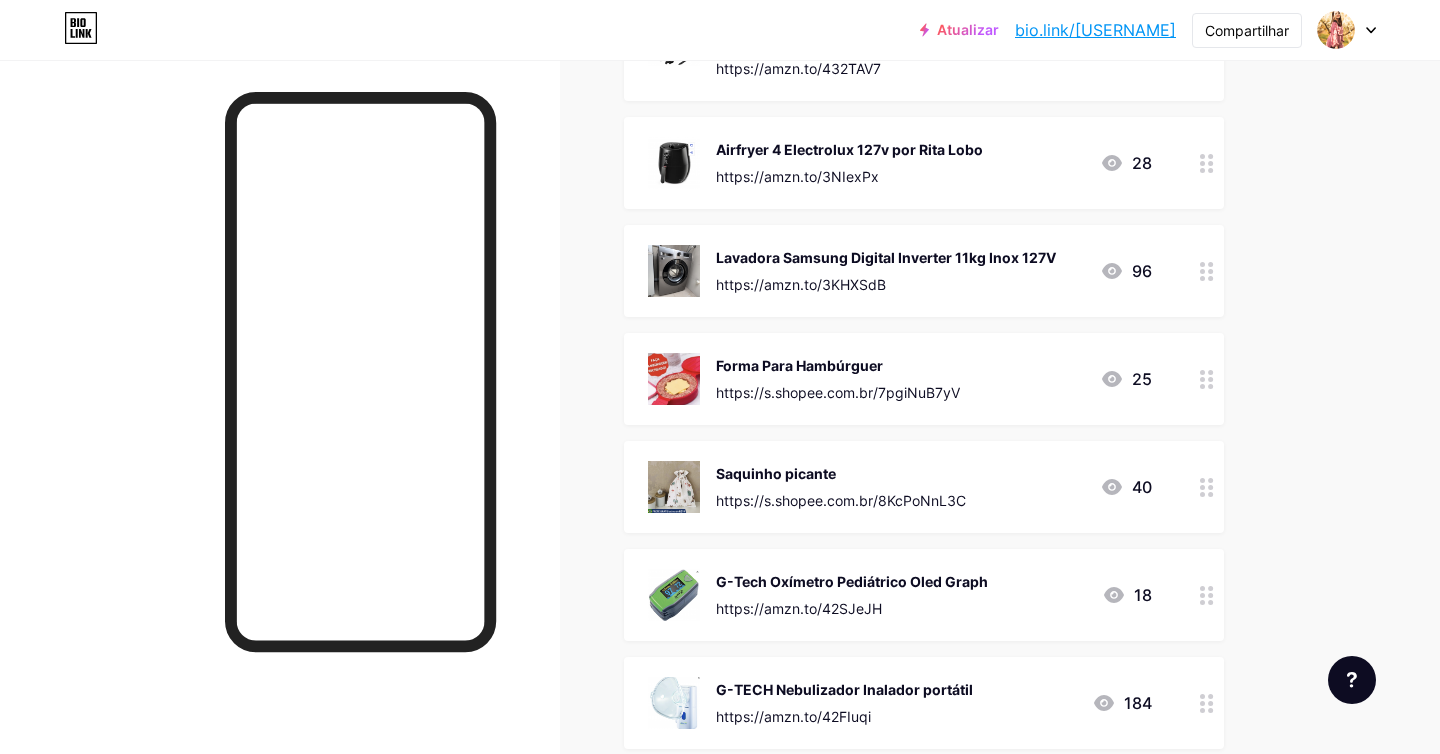 click 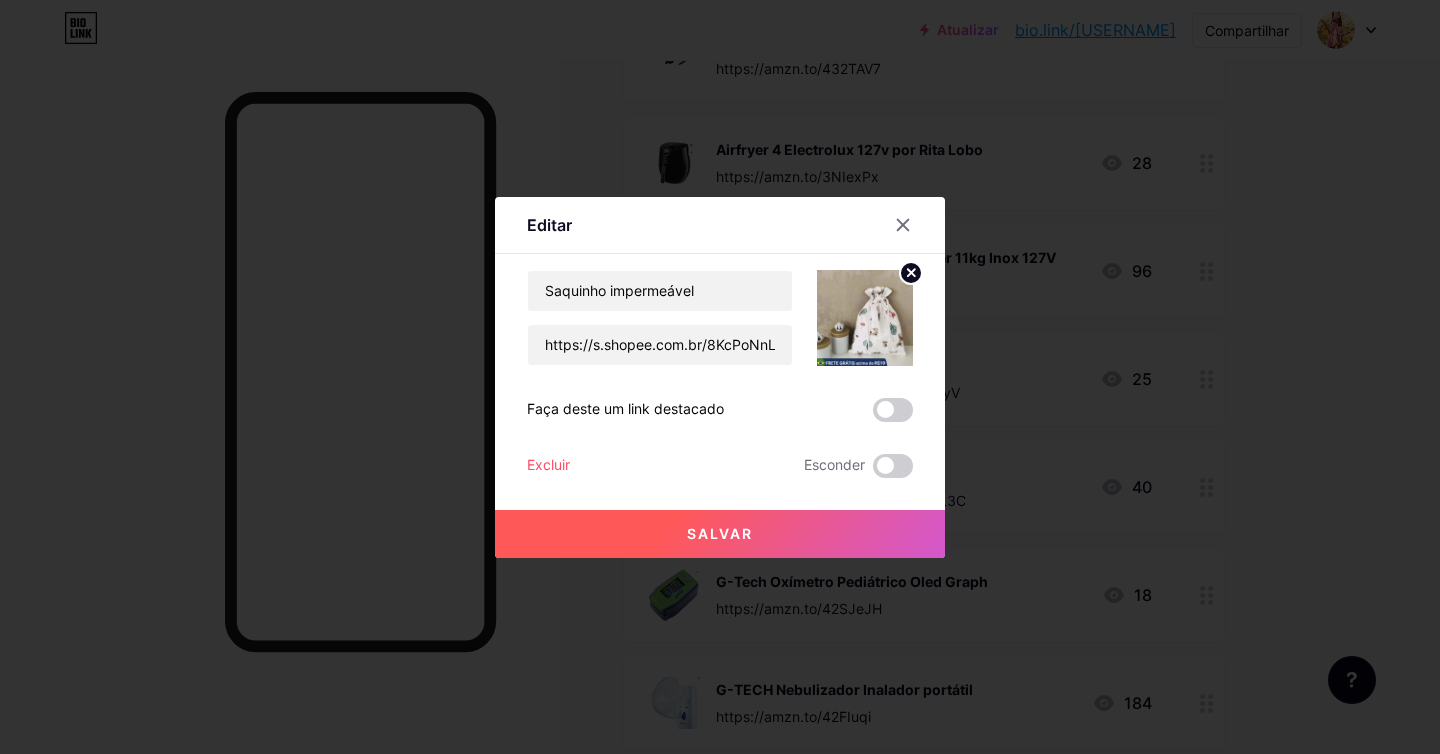 click on "Excluir" at bounding box center [548, 464] 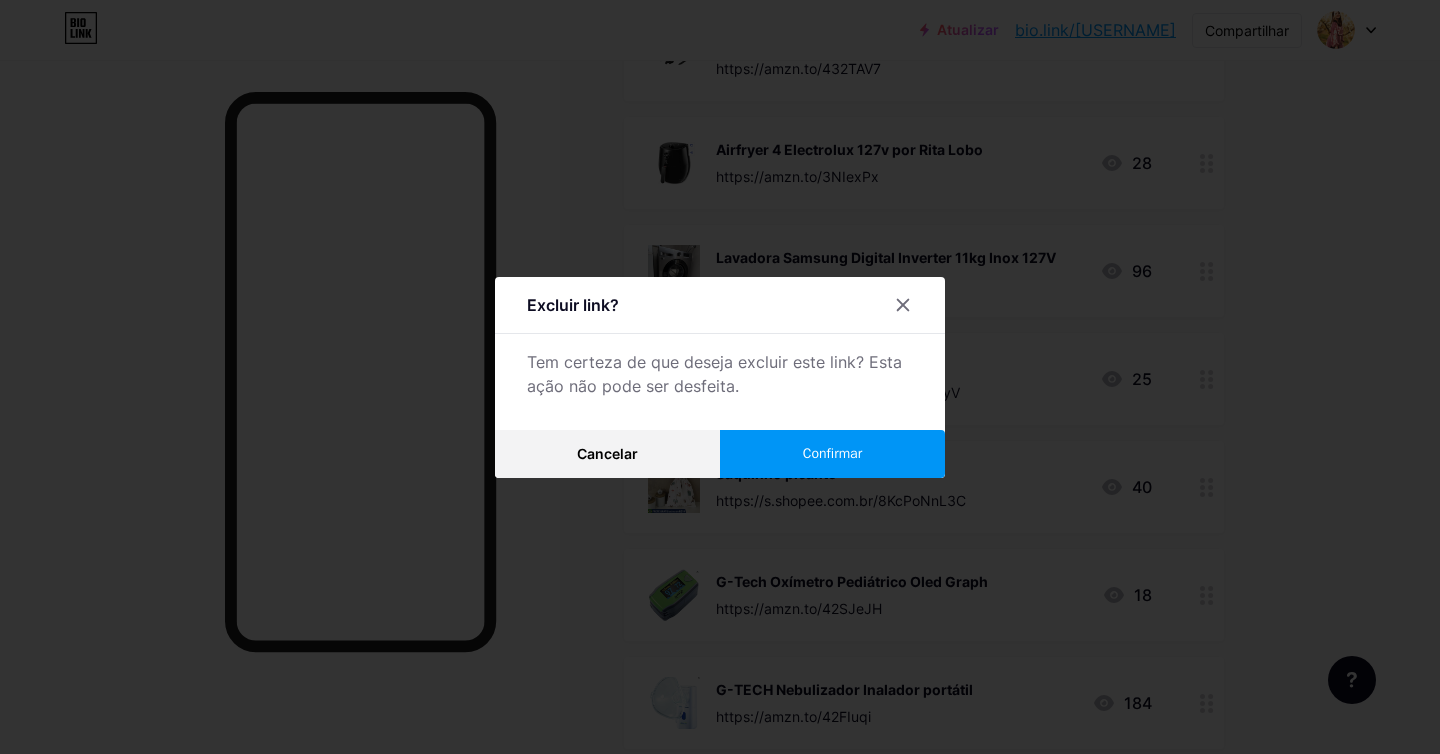 click on "Confirmar" at bounding box center [832, 454] 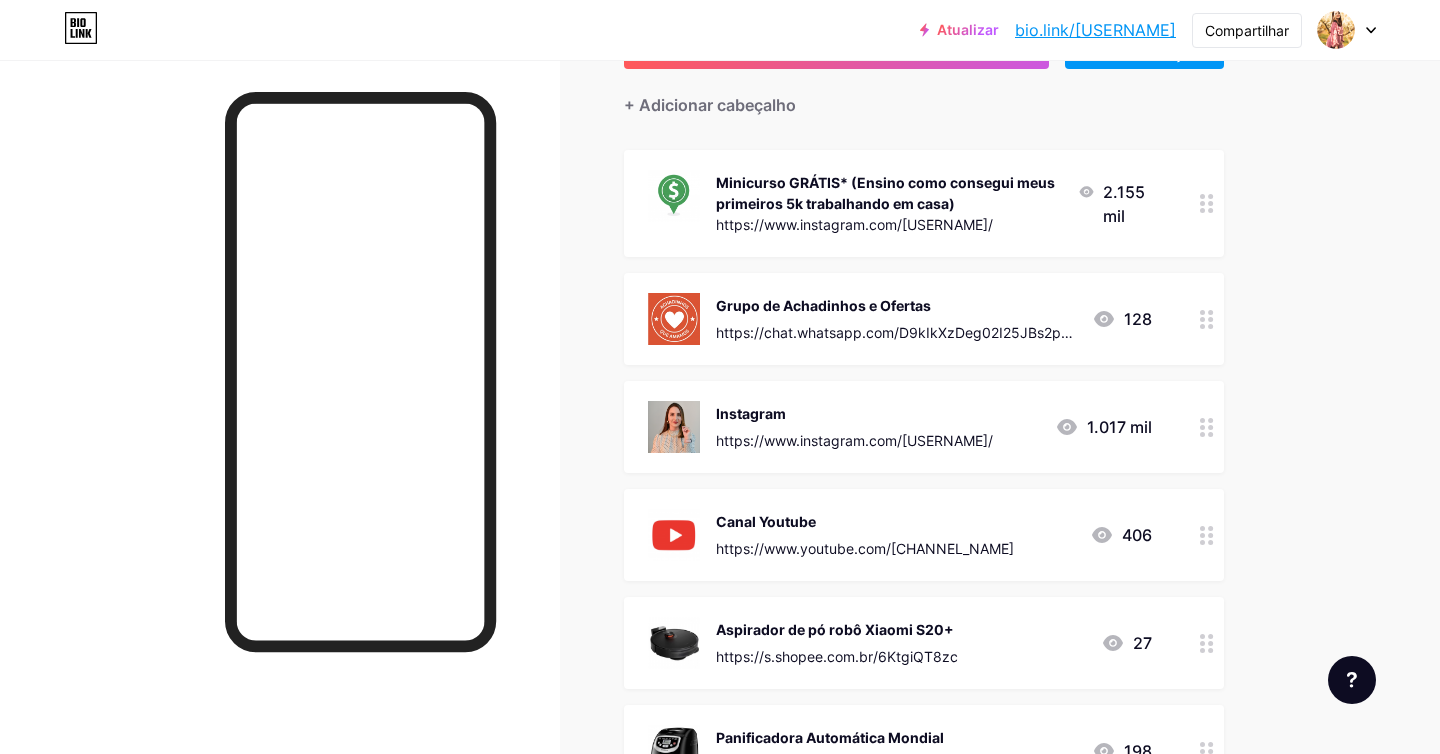 scroll, scrollTop: 0, scrollLeft: 0, axis: both 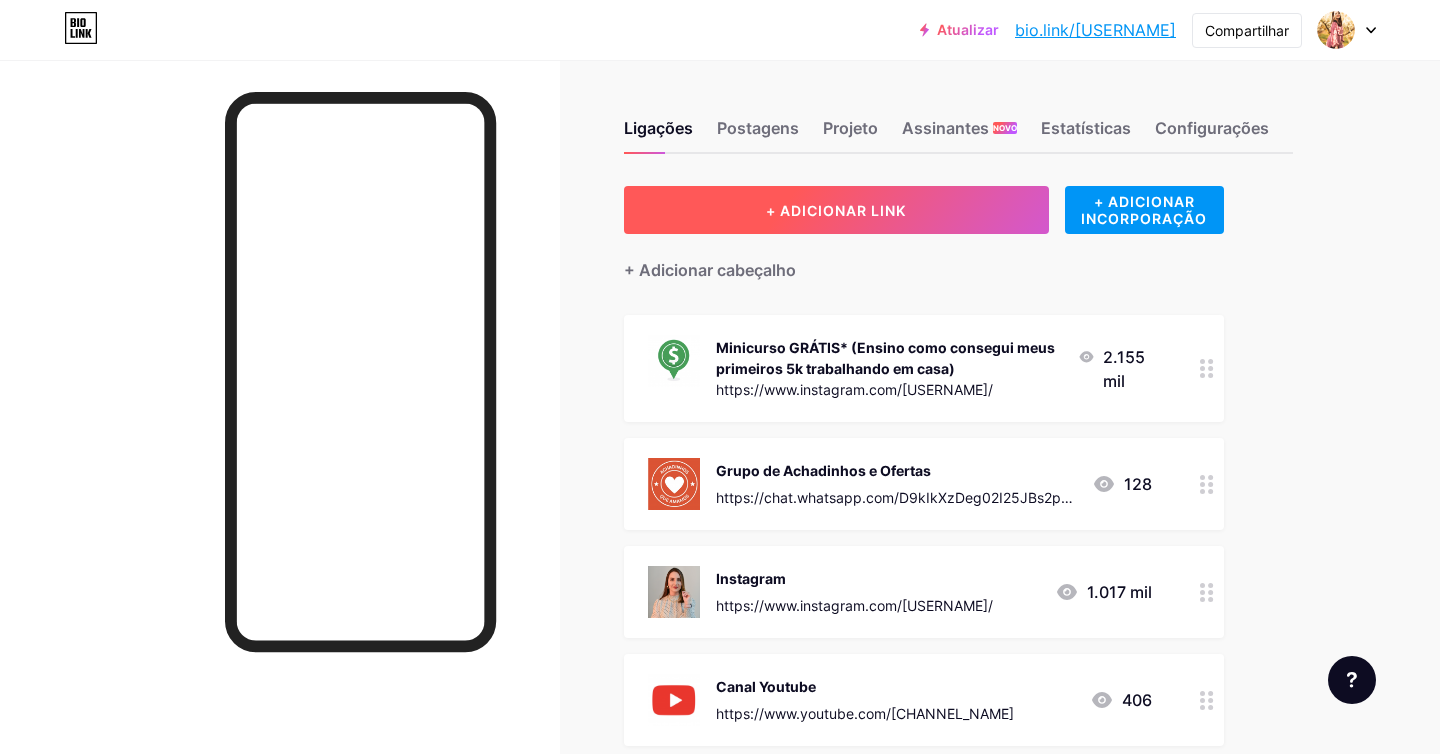 click on "+ ADICIONAR LINK" at bounding box center (836, 210) 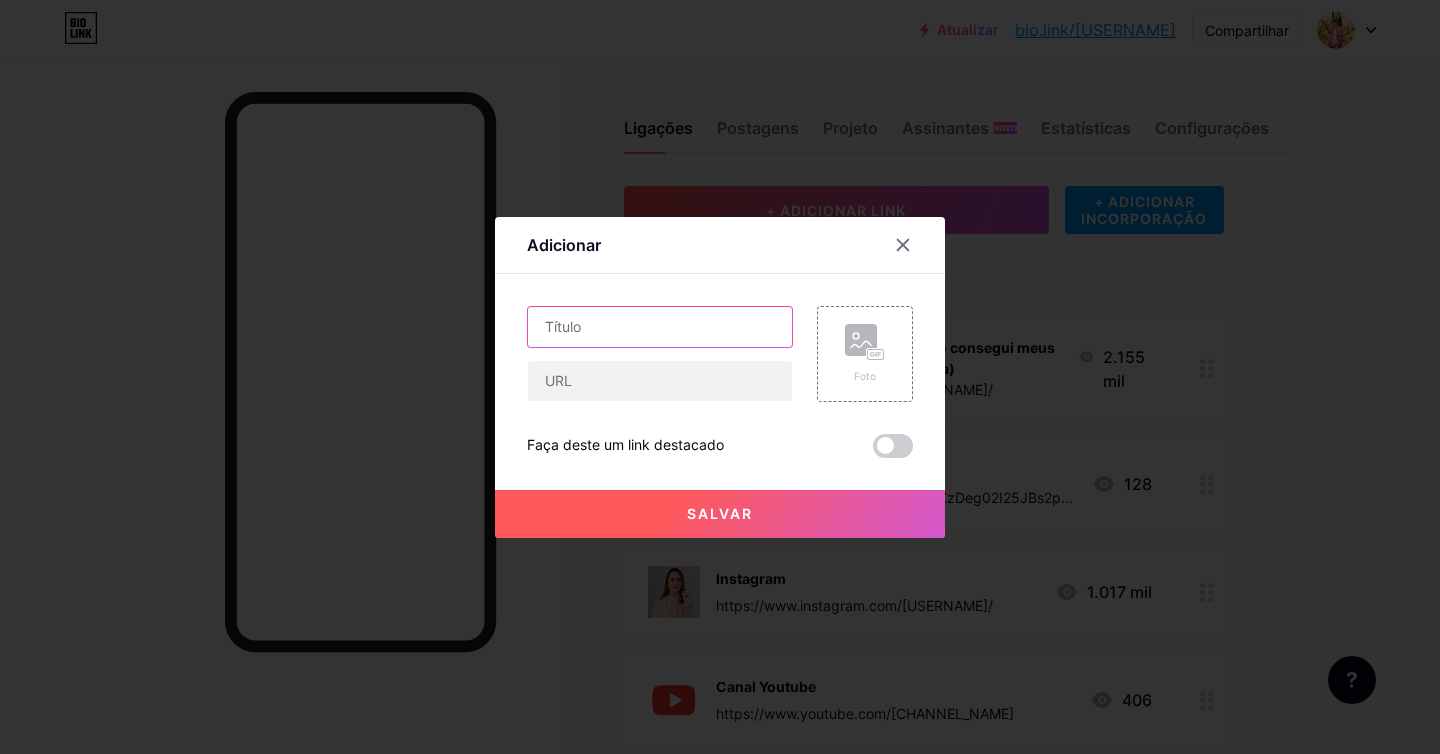 click at bounding box center [660, 327] 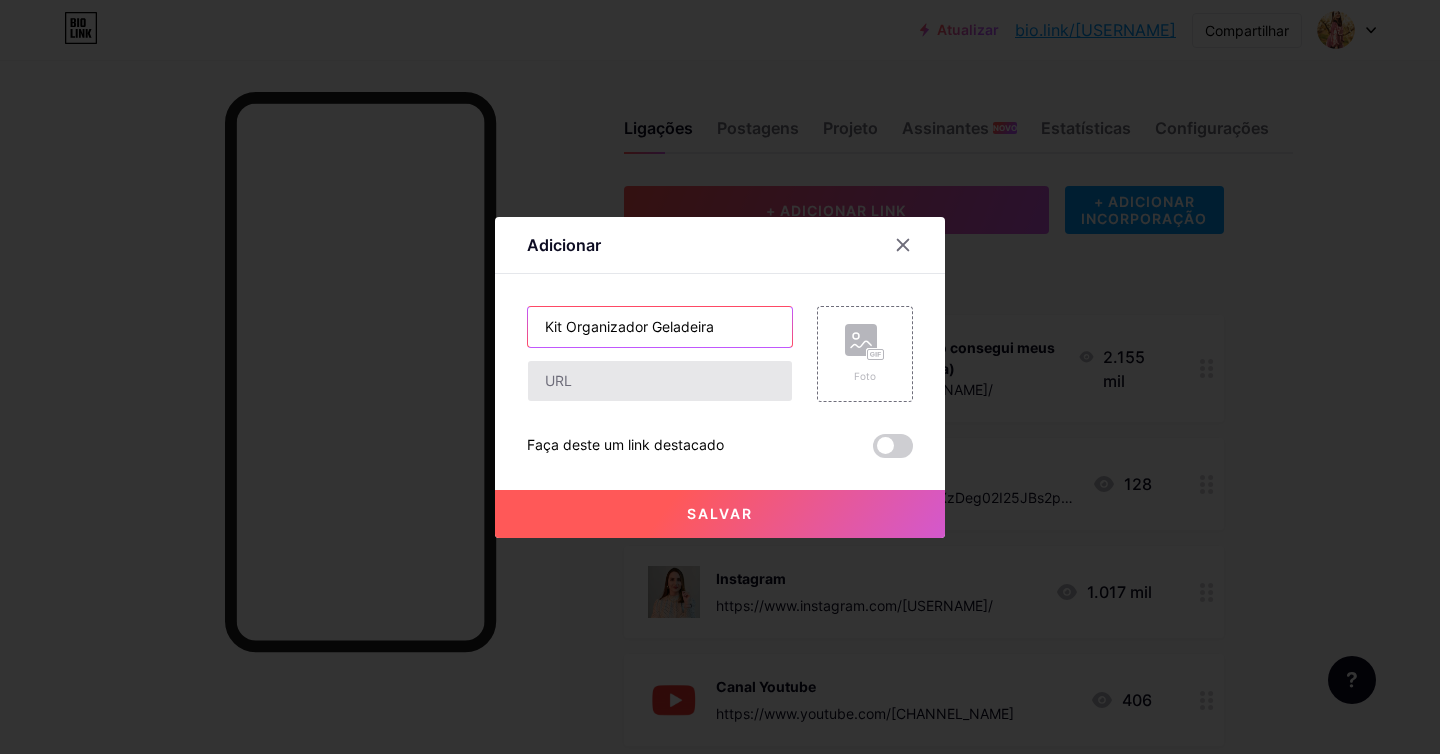 type on "Kit Organizador Geladeira" 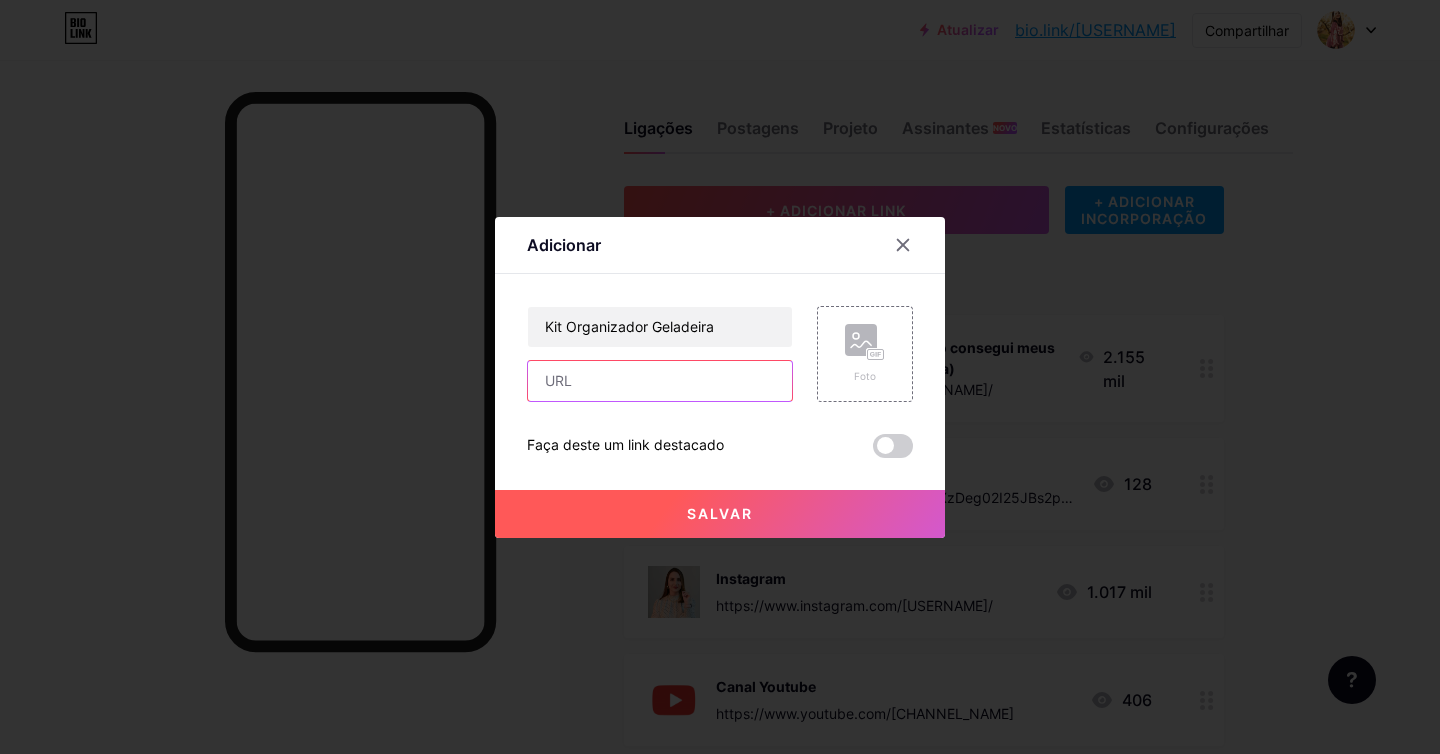 click at bounding box center [660, 381] 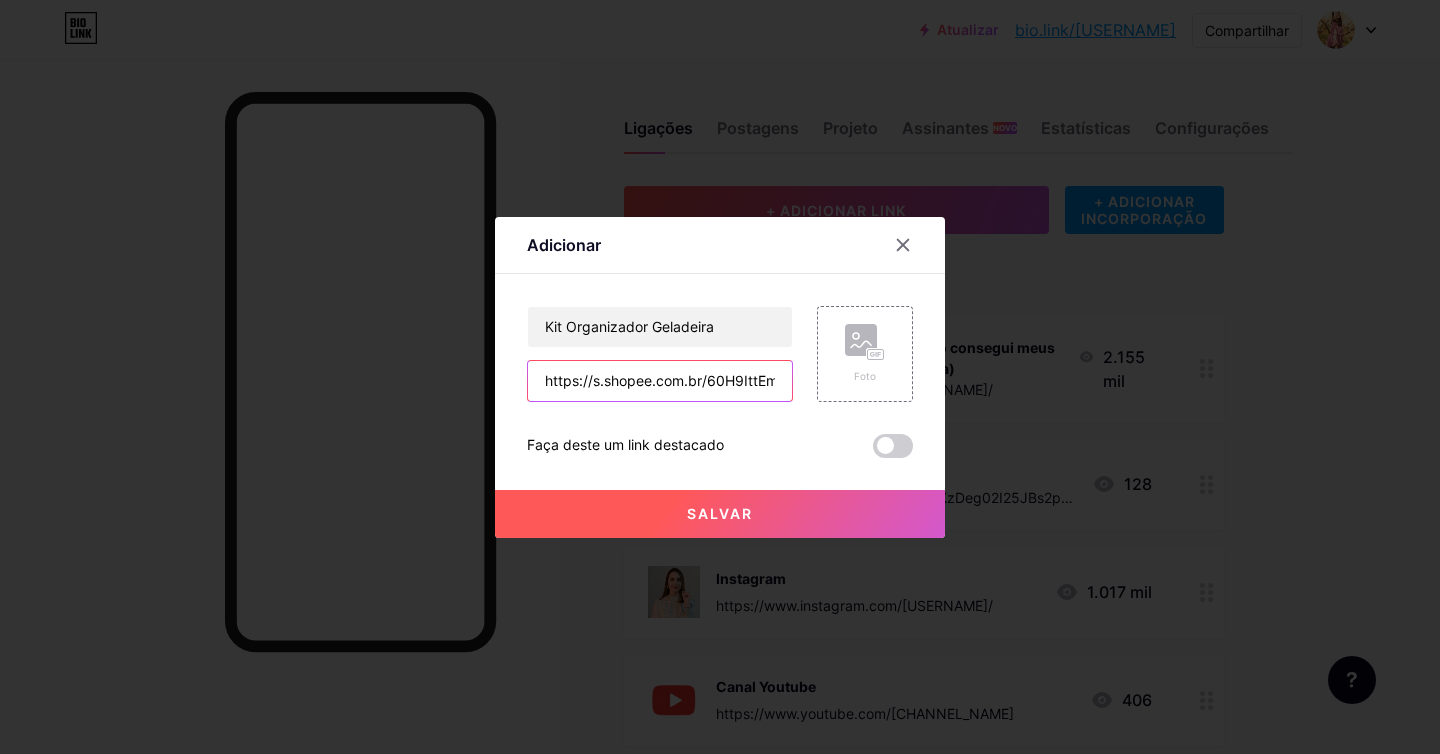 scroll, scrollTop: 0, scrollLeft: 11, axis: horizontal 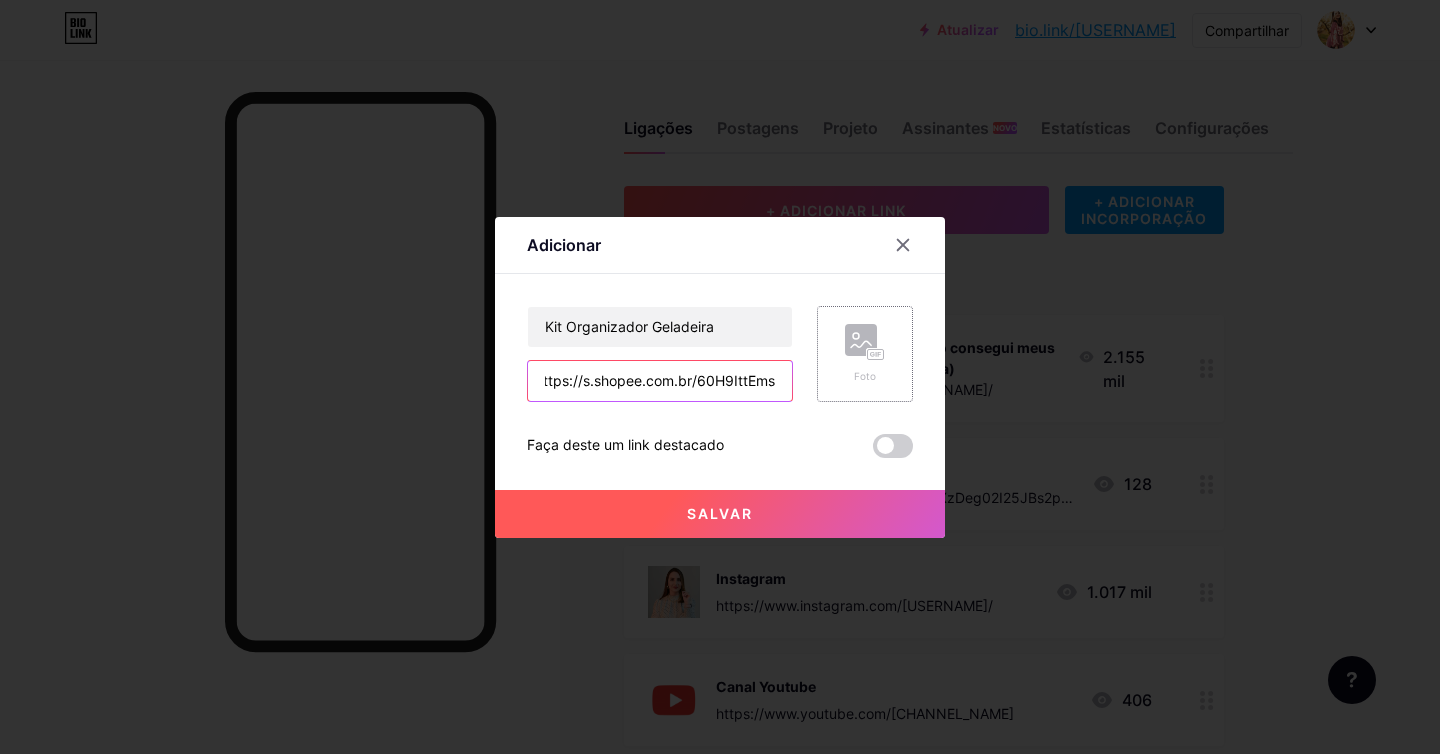 type on "https://s.shopee.com.br/60H9IttEms" 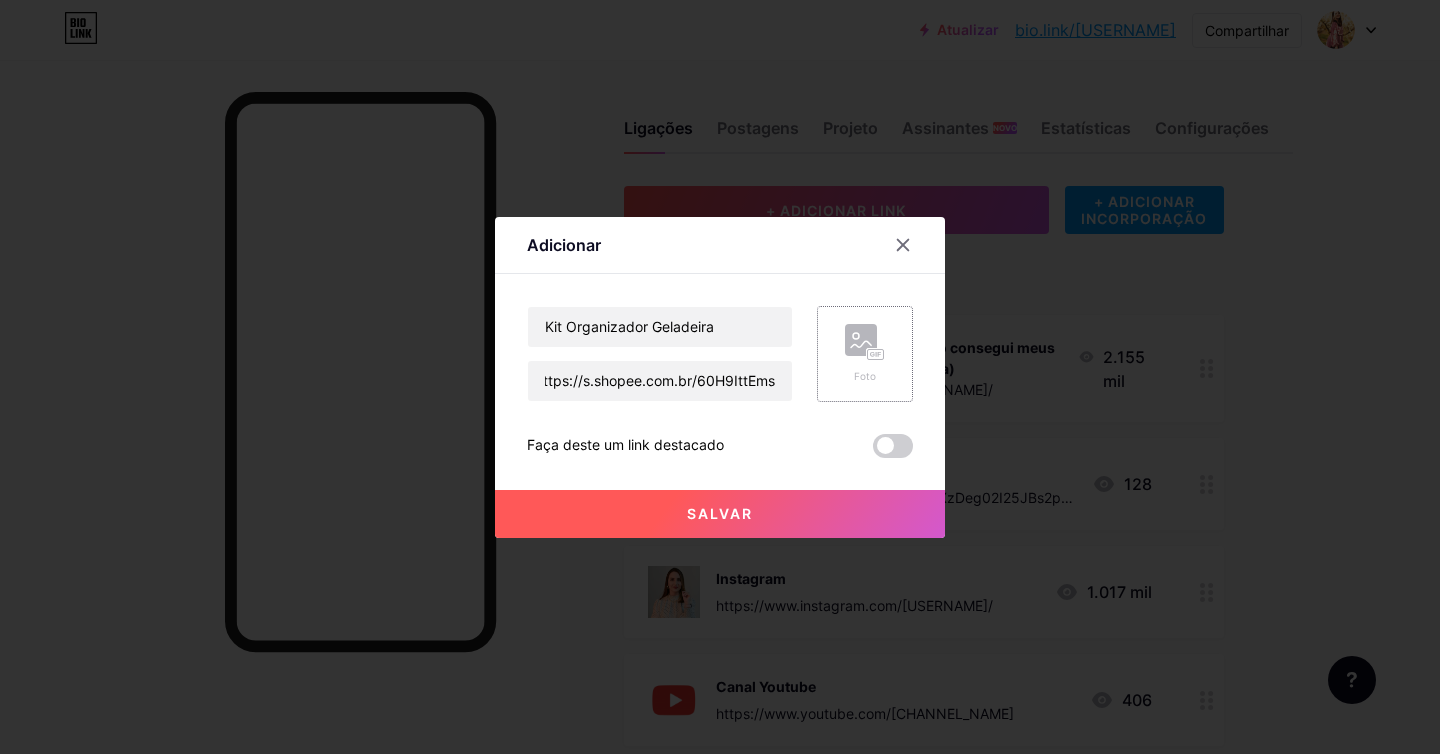 click on "Foto" at bounding box center (865, 376) 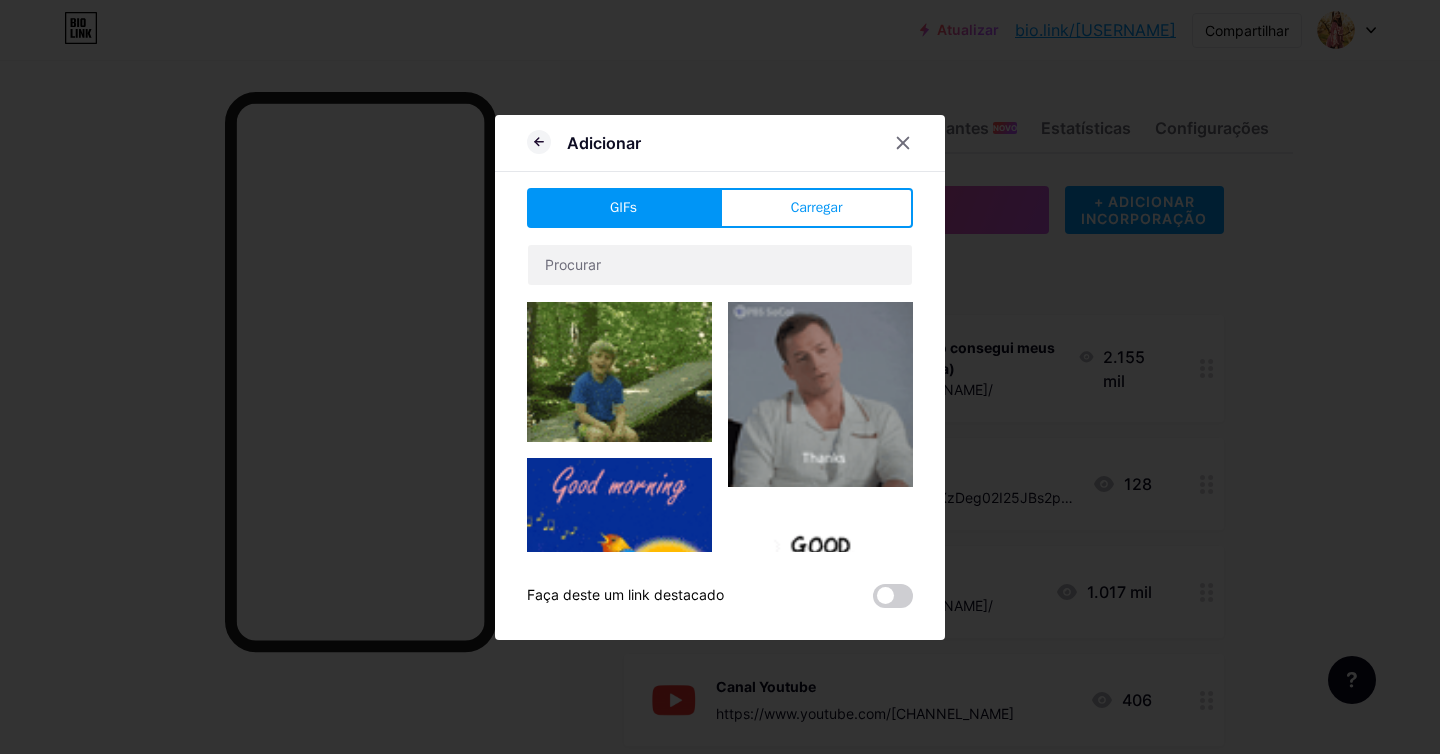 click on "GIFs     Carregar       Contente
YouTube
Reproduza vídeos do YouTube sem sair da sua página.
ADICIONAR
Vimeo
Reproduza vídeos do Vimeo sem sair da sua página.
ADICIONAR
TikTok
Aumente seus seguidores no TikTok
ADICIONAR
Tweet
Incorpore um tweet.
ADICIONAR
Reddit
Exiba seu perfil do Reddit
ADICIONAR
Spotify
Incorpore o Spotify para reproduzir a prévia de uma faixa.
ADICIONAR
Contração muscular
ADICIONAR
ADICIONAR" at bounding box center [720, 398] 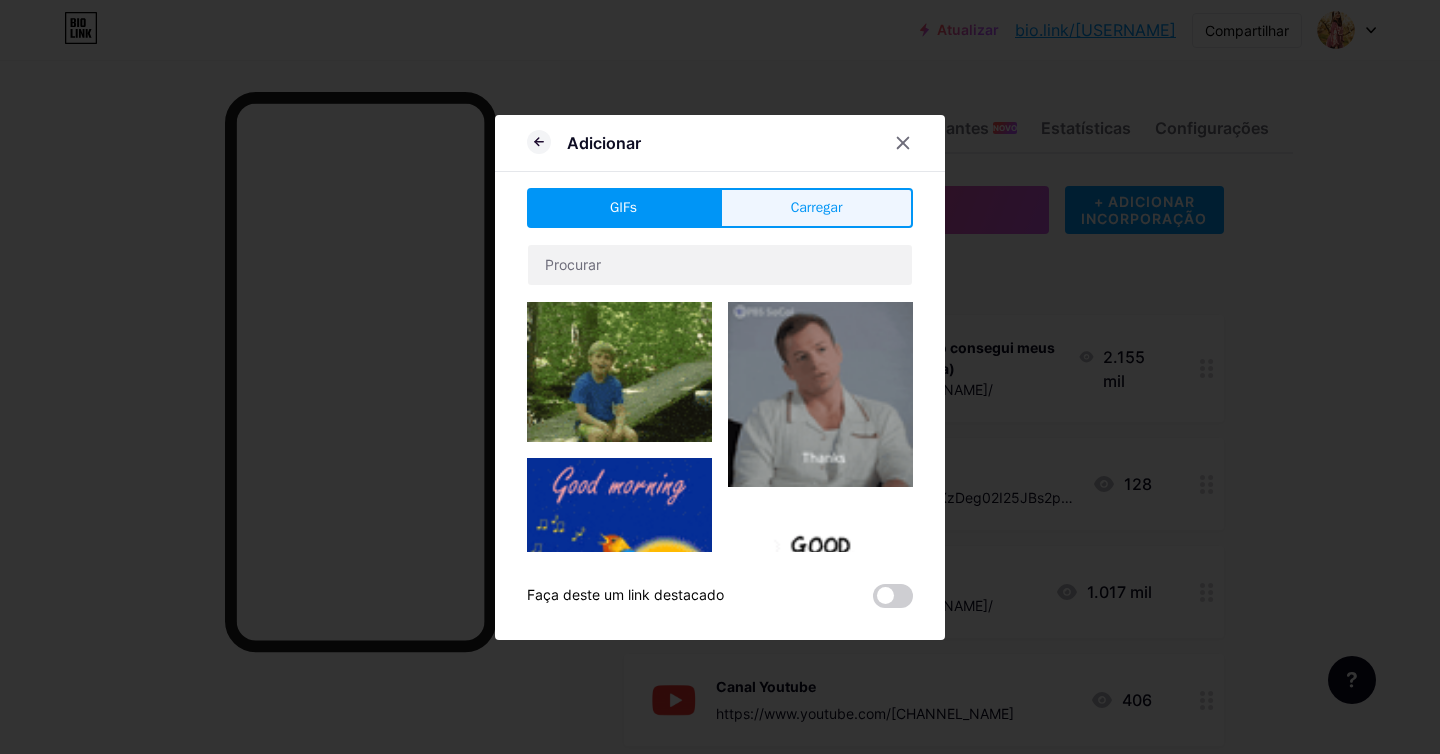 click on "Carregar" at bounding box center [817, 207] 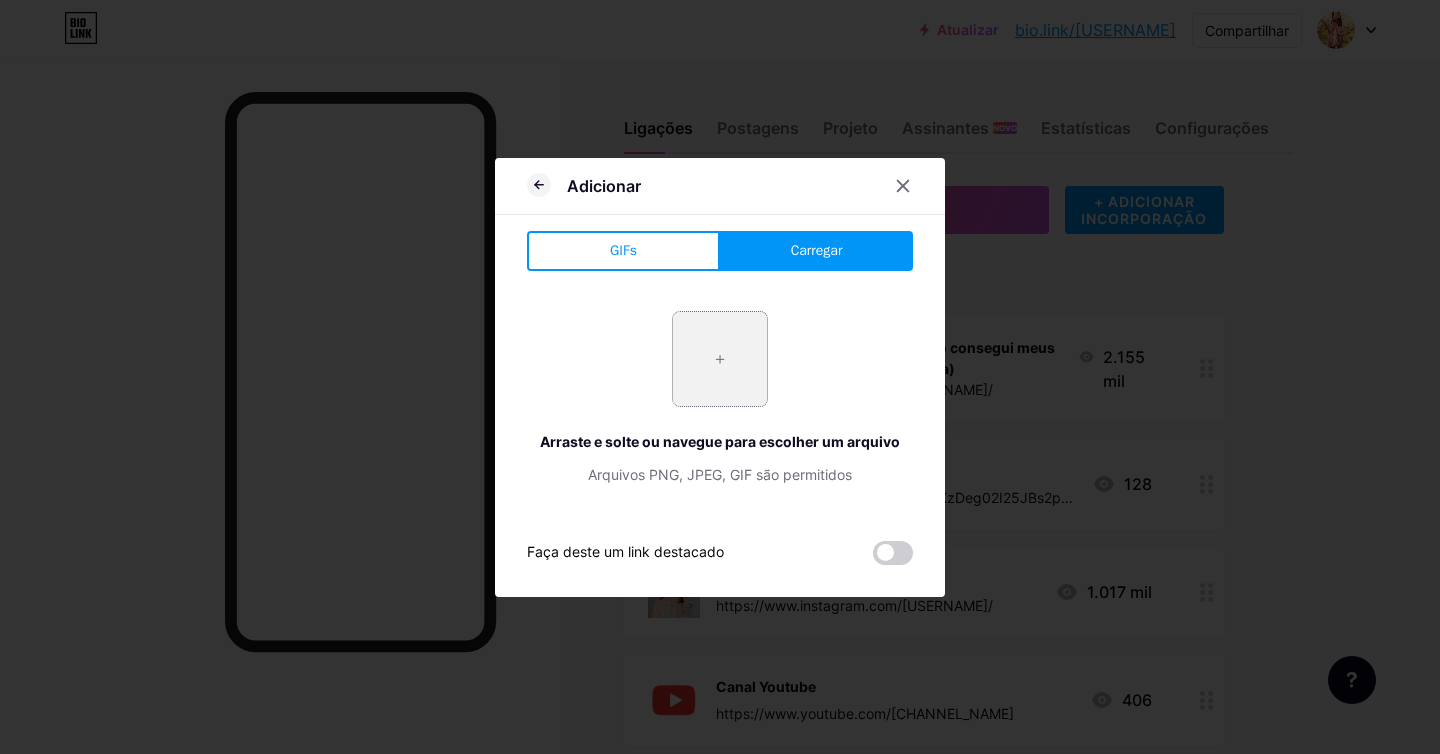 click at bounding box center [720, 359] 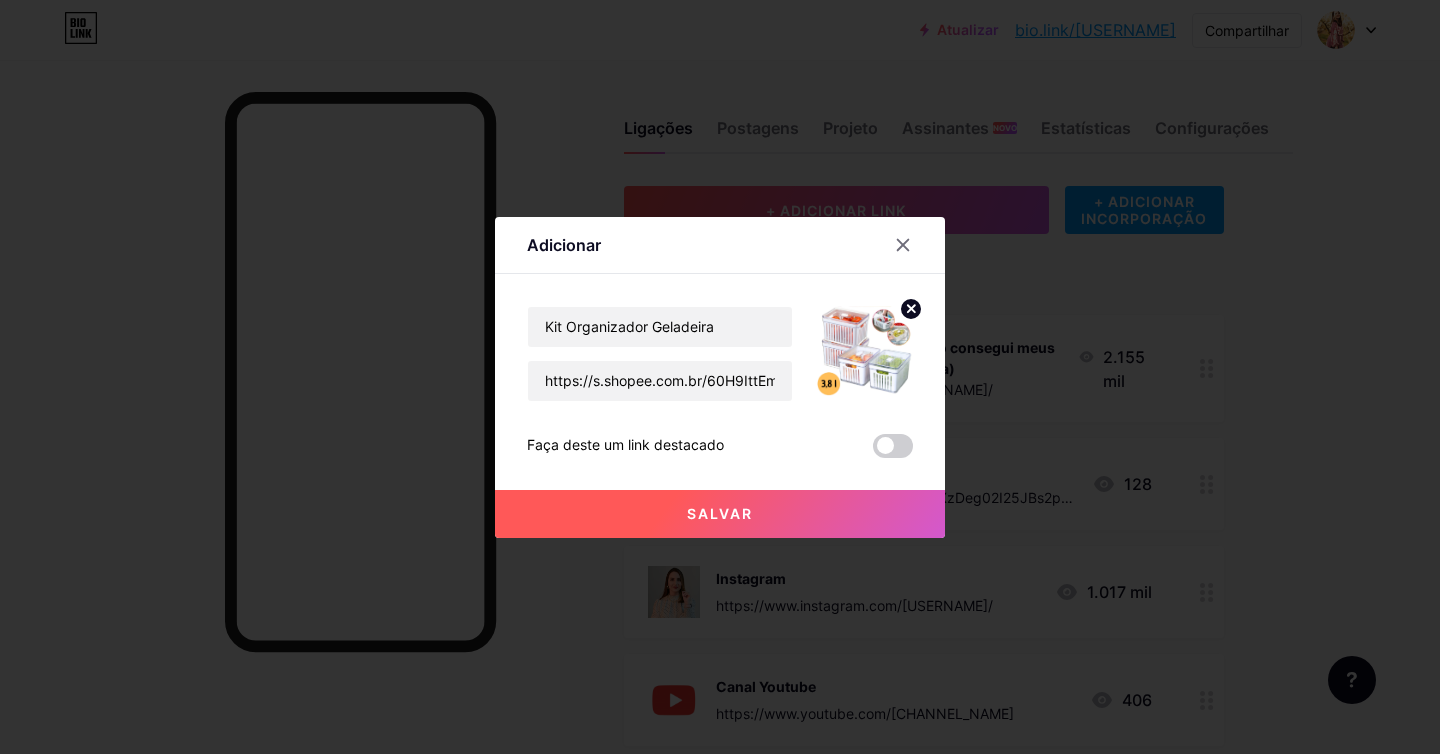 click on "Salvar" at bounding box center [720, 514] 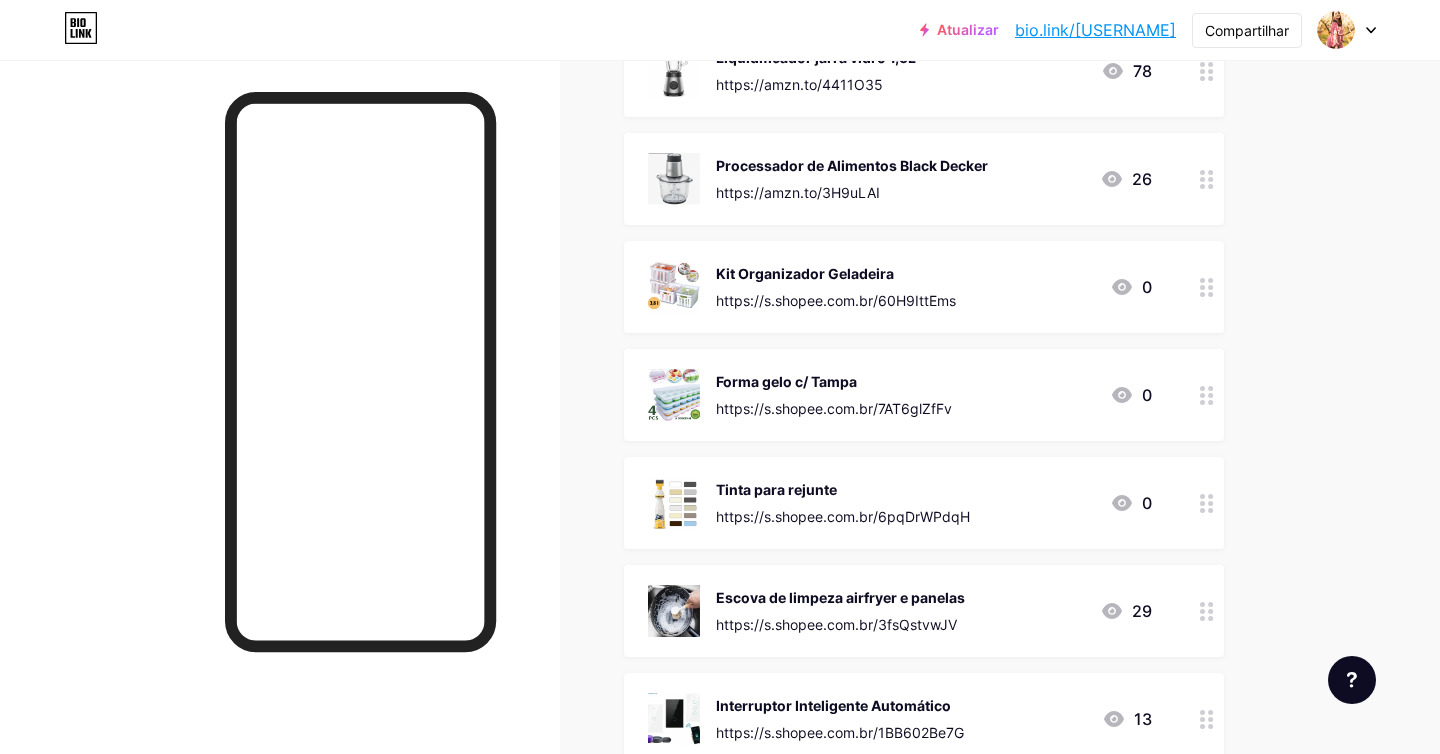 scroll, scrollTop: 1611, scrollLeft: 0, axis: vertical 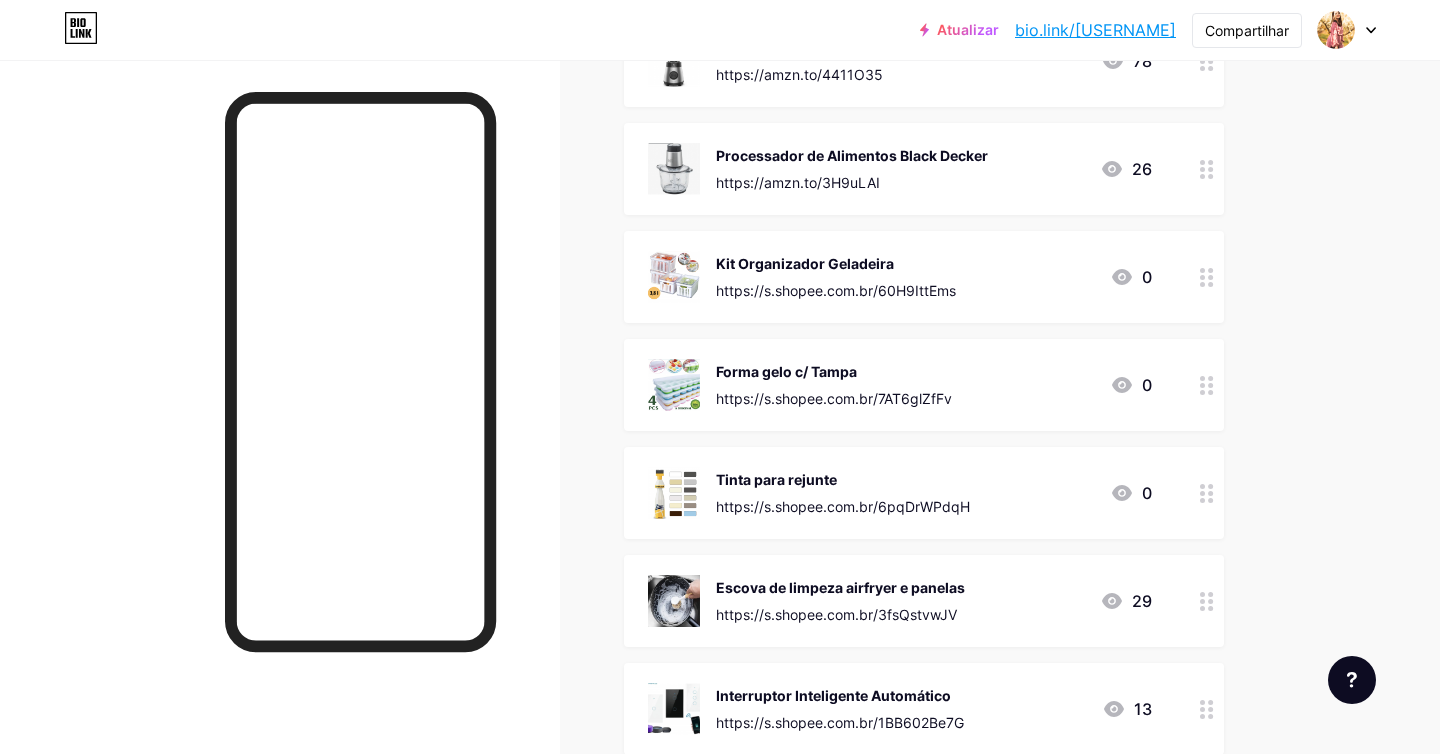 drag, startPoint x: 1207, startPoint y: 281, endPoint x: 1380, endPoint y: 17, distance: 315.63428 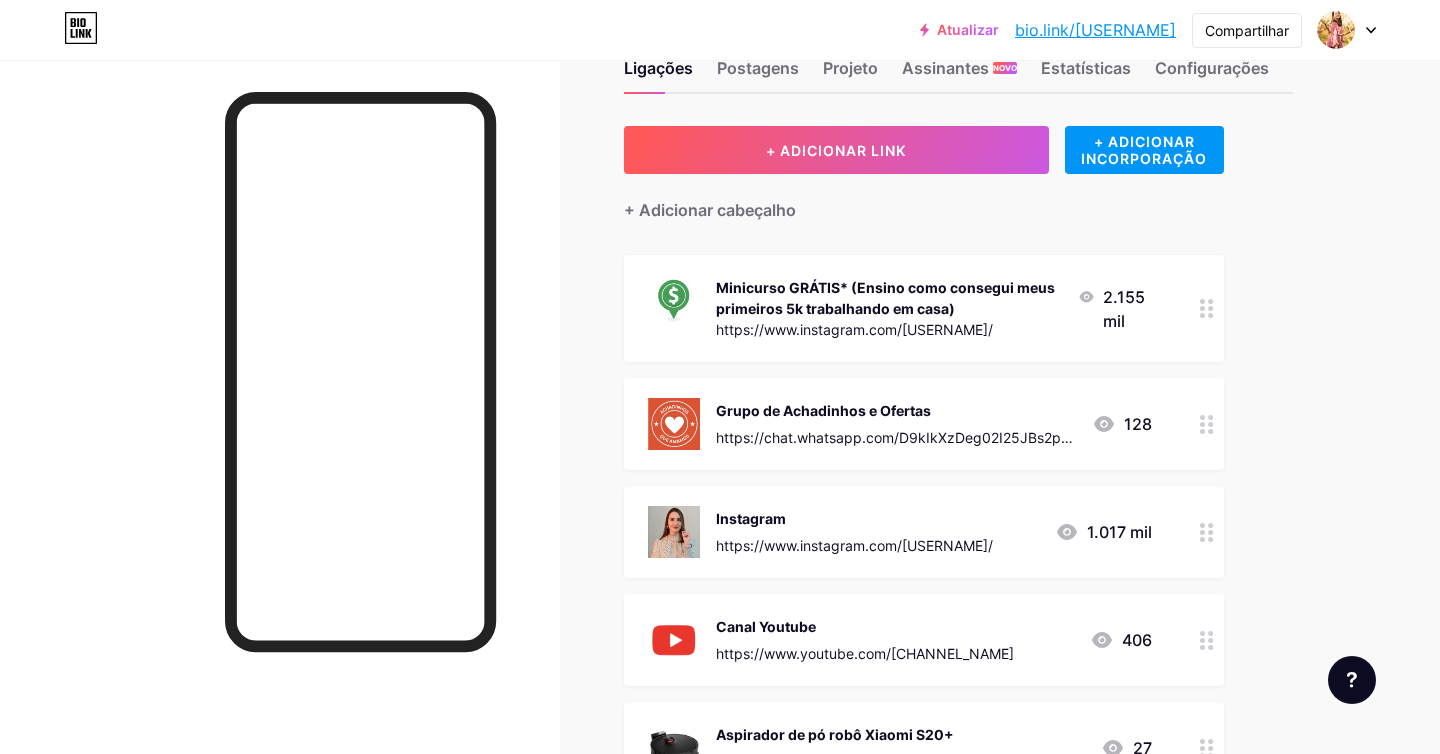 scroll, scrollTop: 0, scrollLeft: 0, axis: both 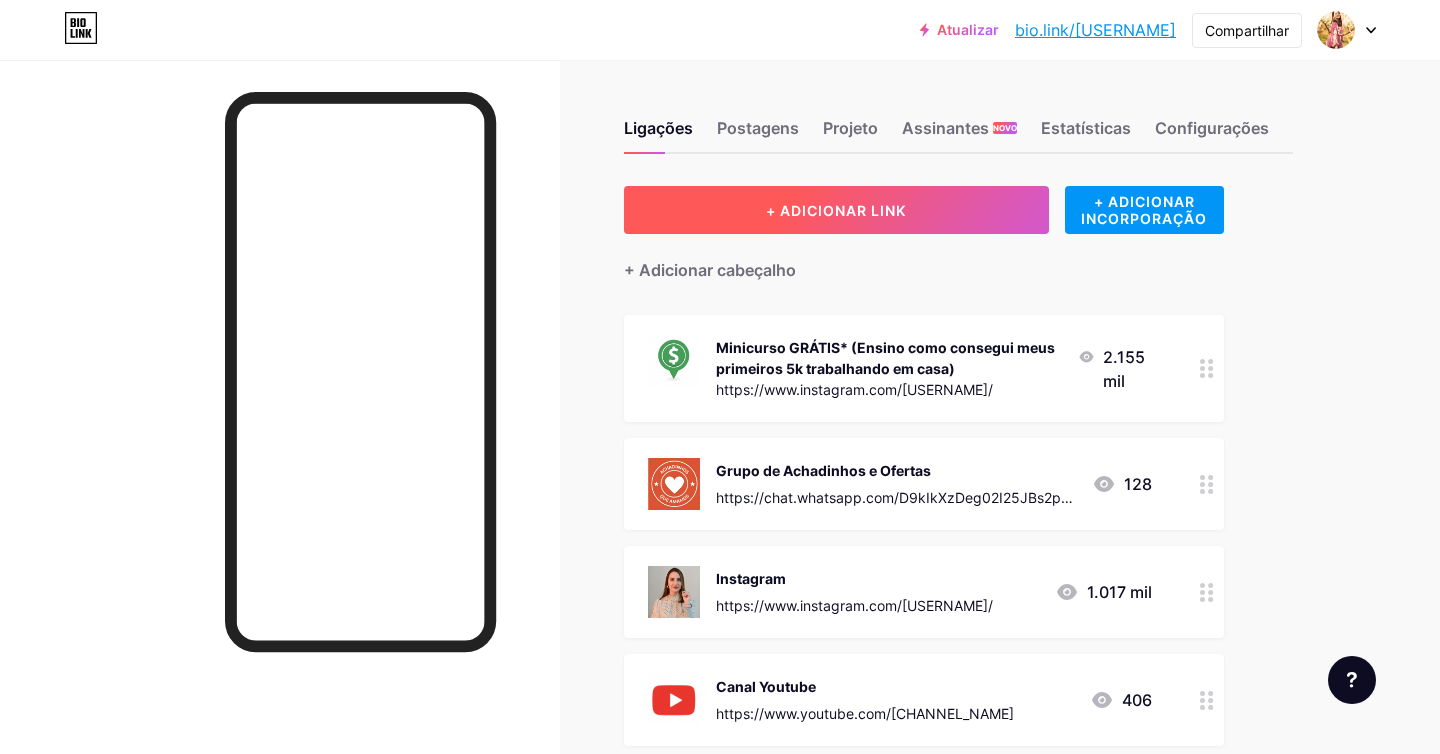 click on "+ ADICIONAR LINK" at bounding box center [836, 210] 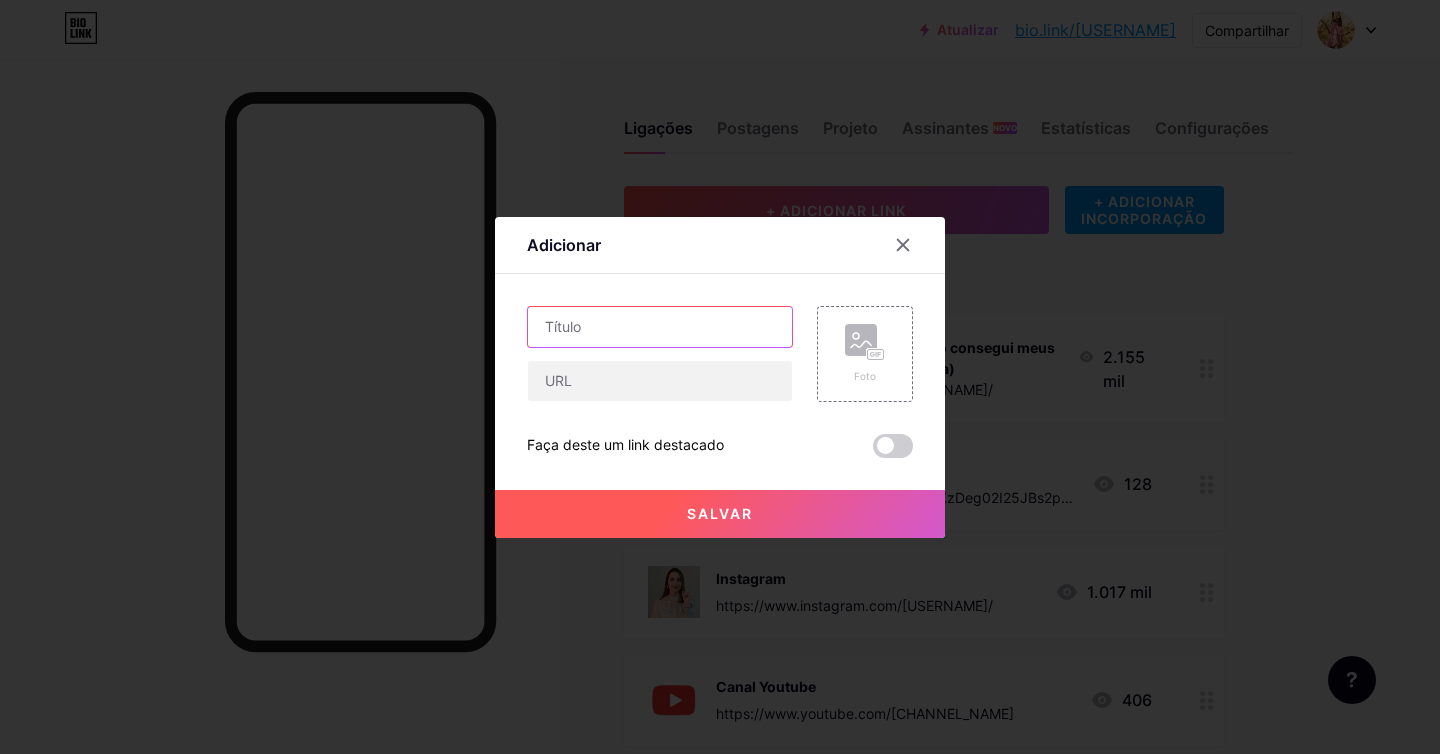 click at bounding box center (660, 327) 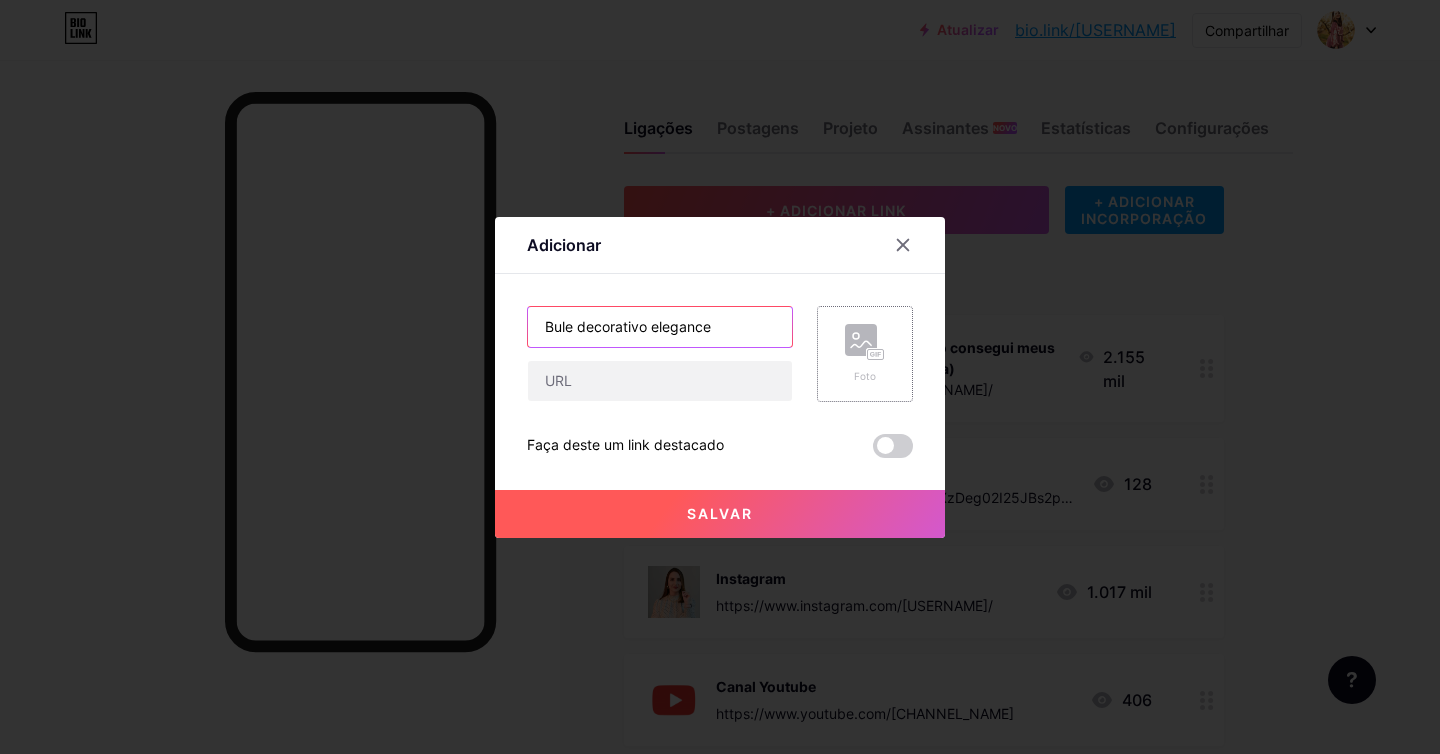 type on "Bule decorativo elegance" 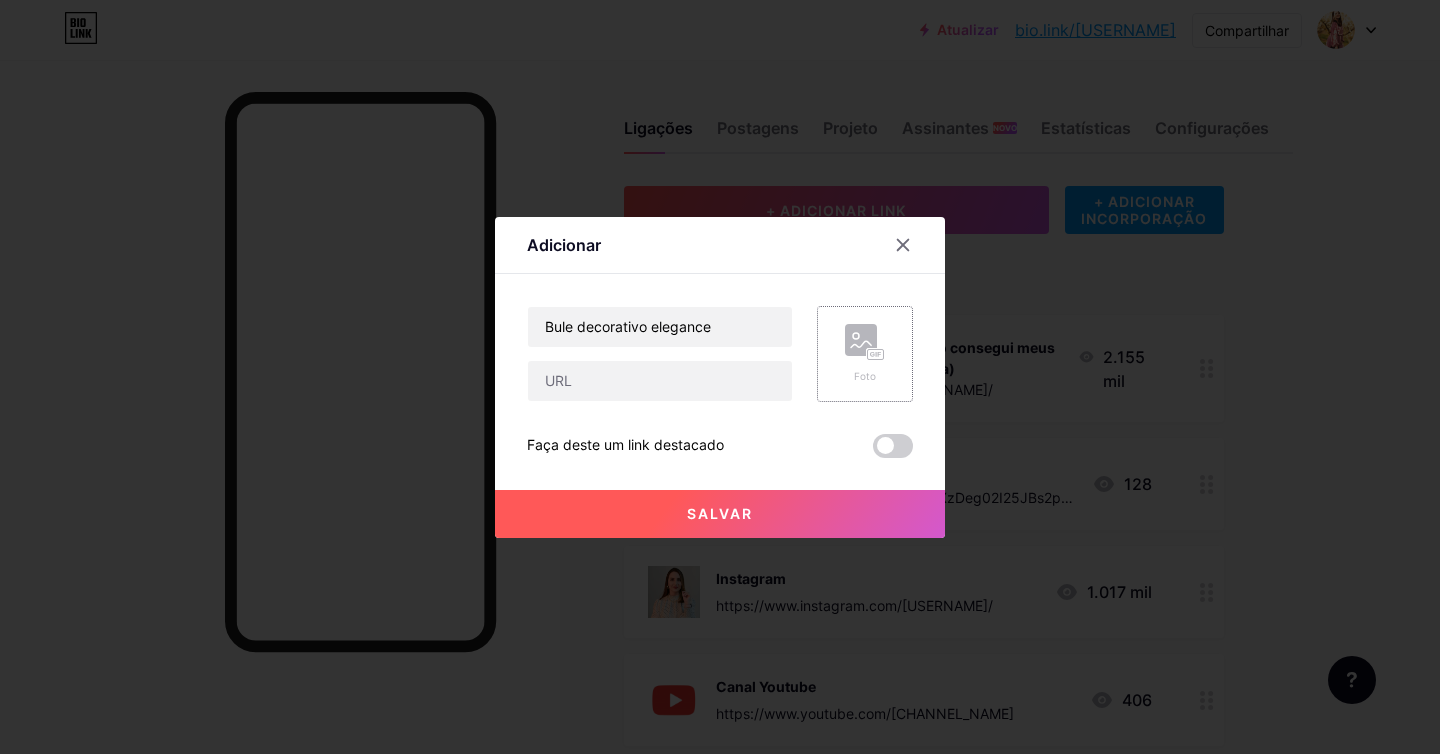 click 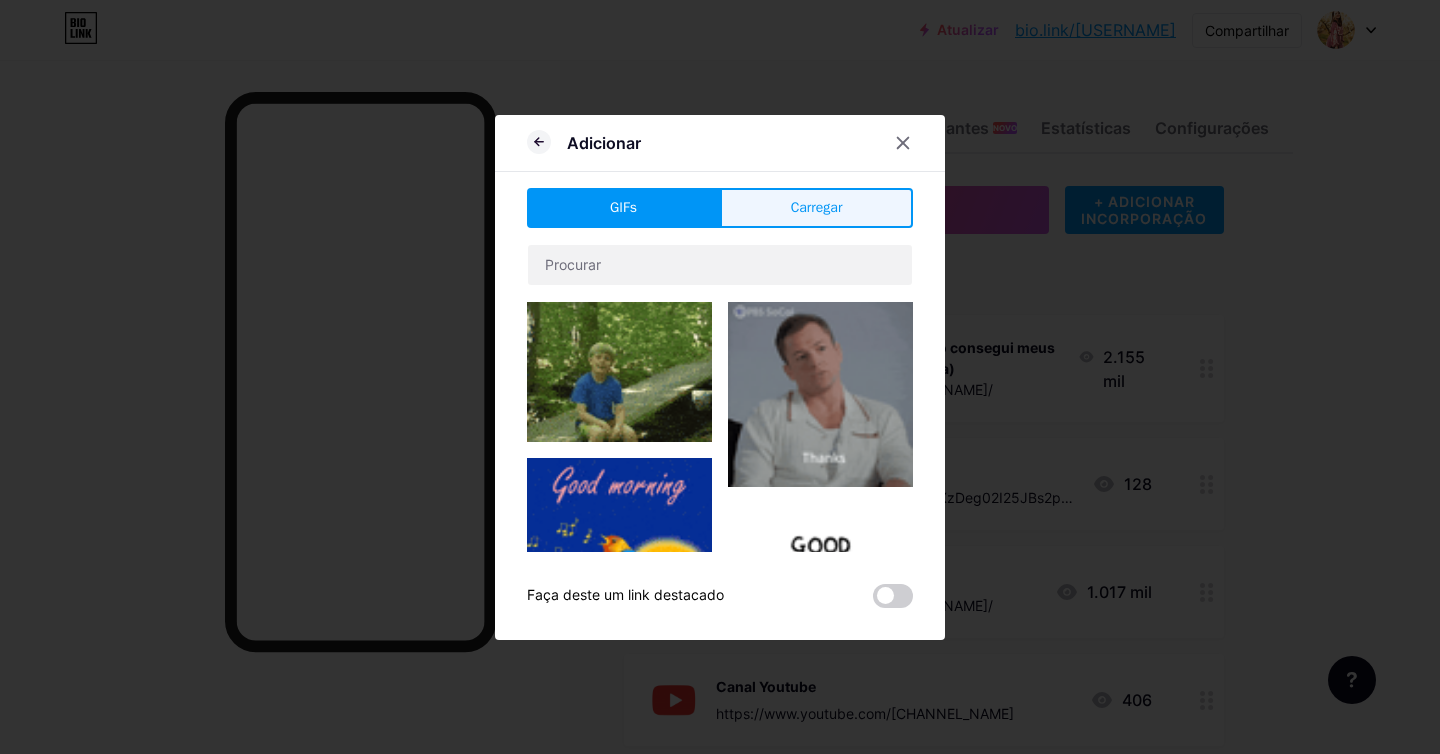 click on "Carregar" at bounding box center (816, 208) 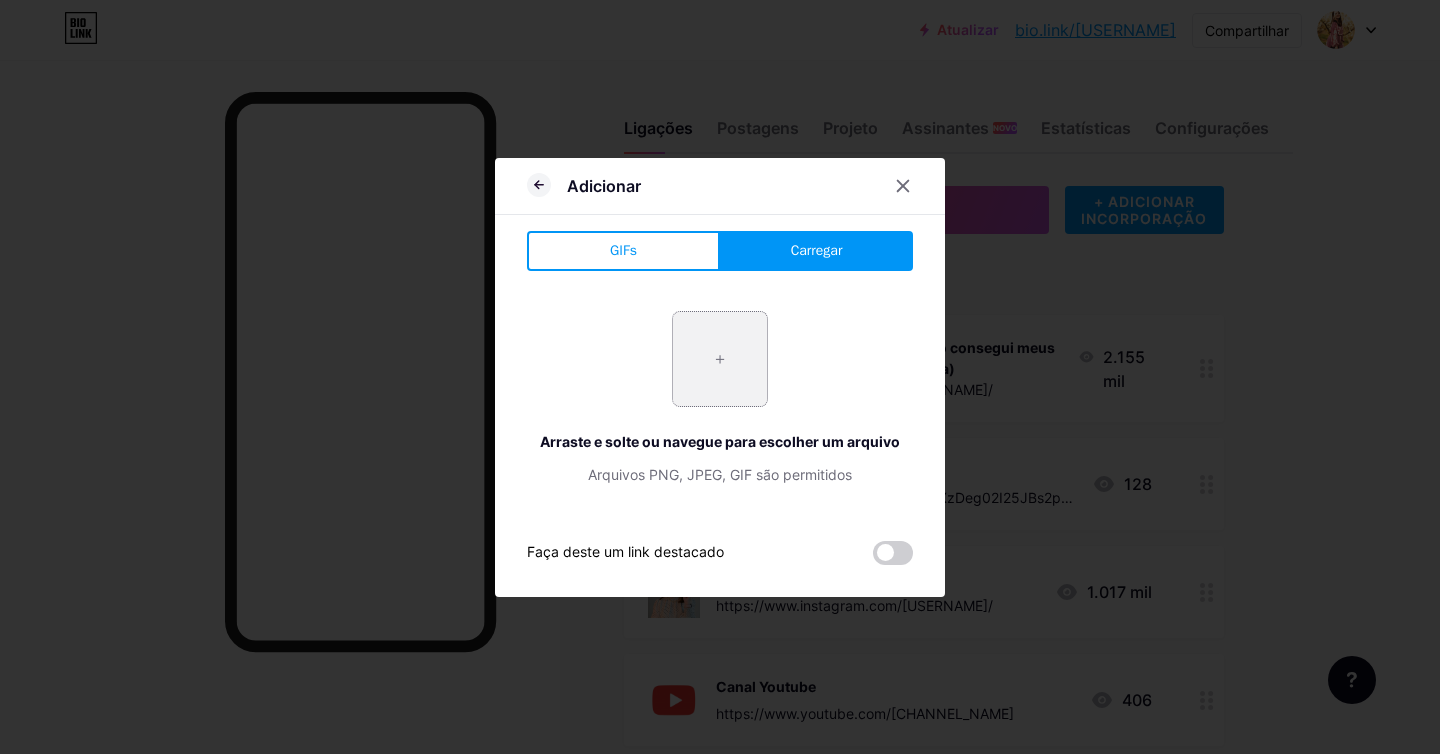 click at bounding box center [720, 359] 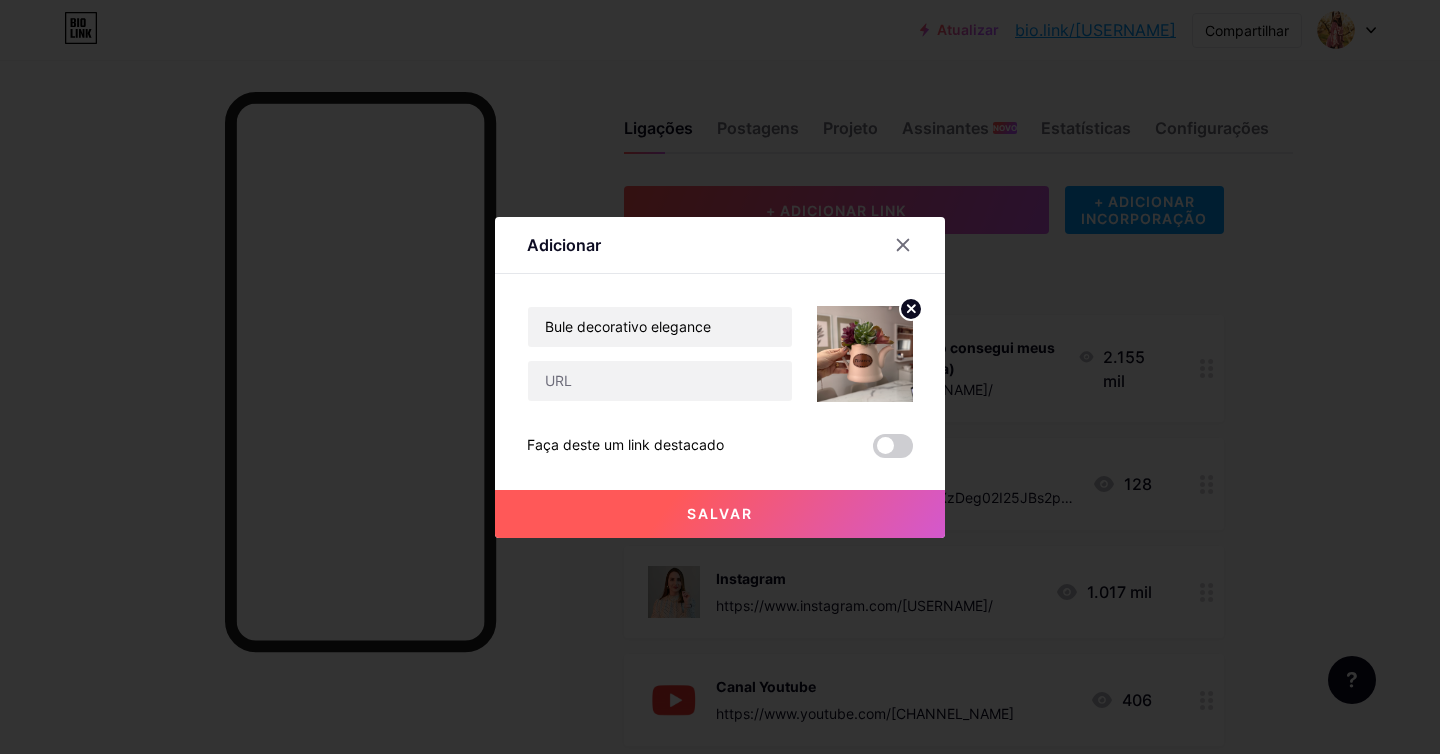 click at bounding box center [865, 354] 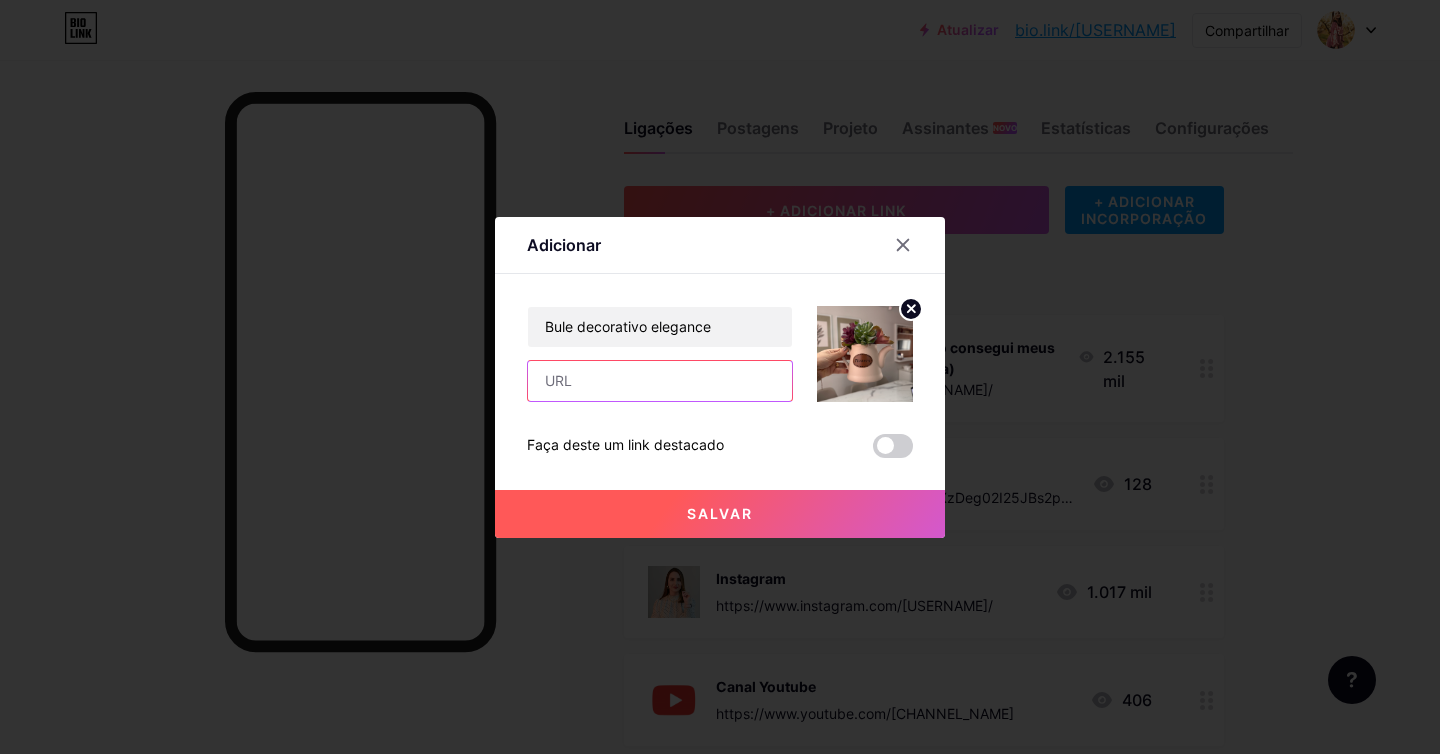 click at bounding box center [660, 381] 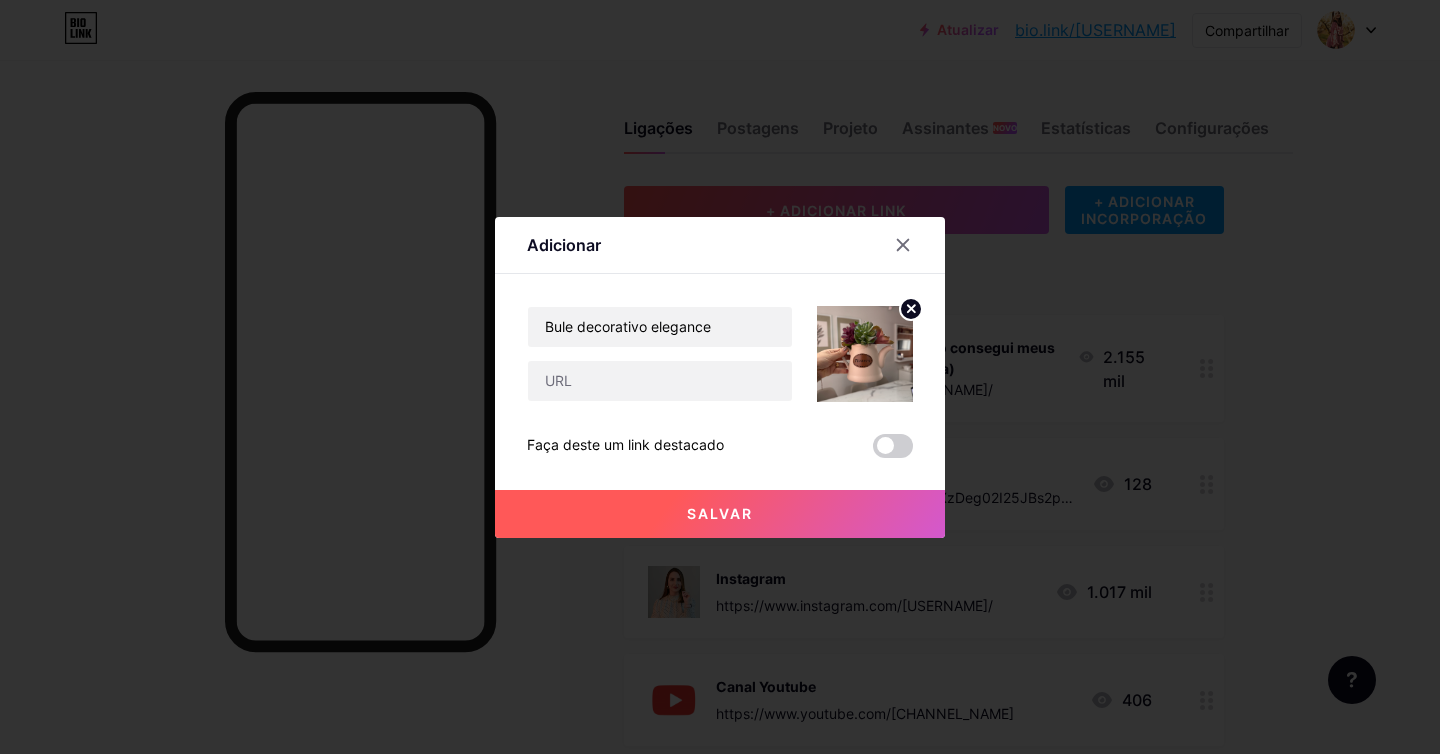 click 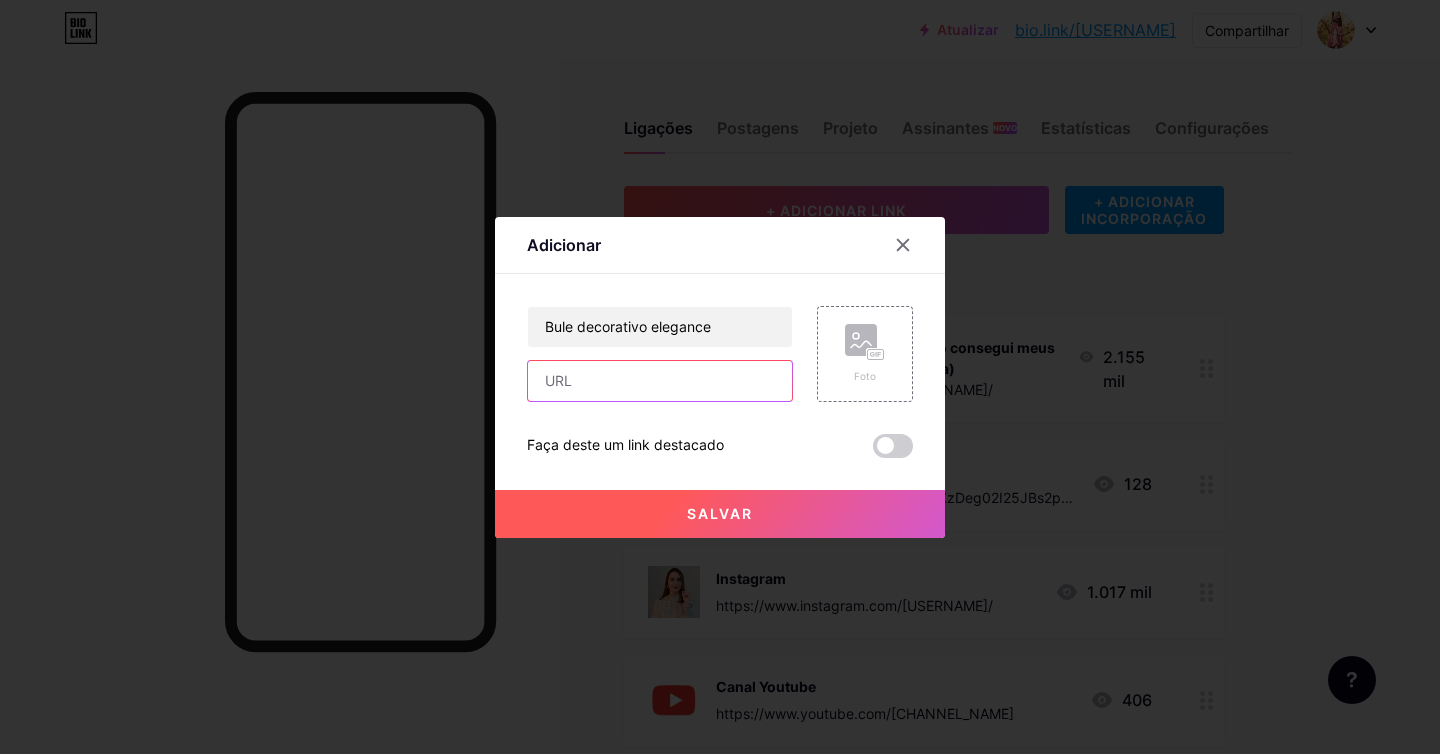 click at bounding box center (660, 381) 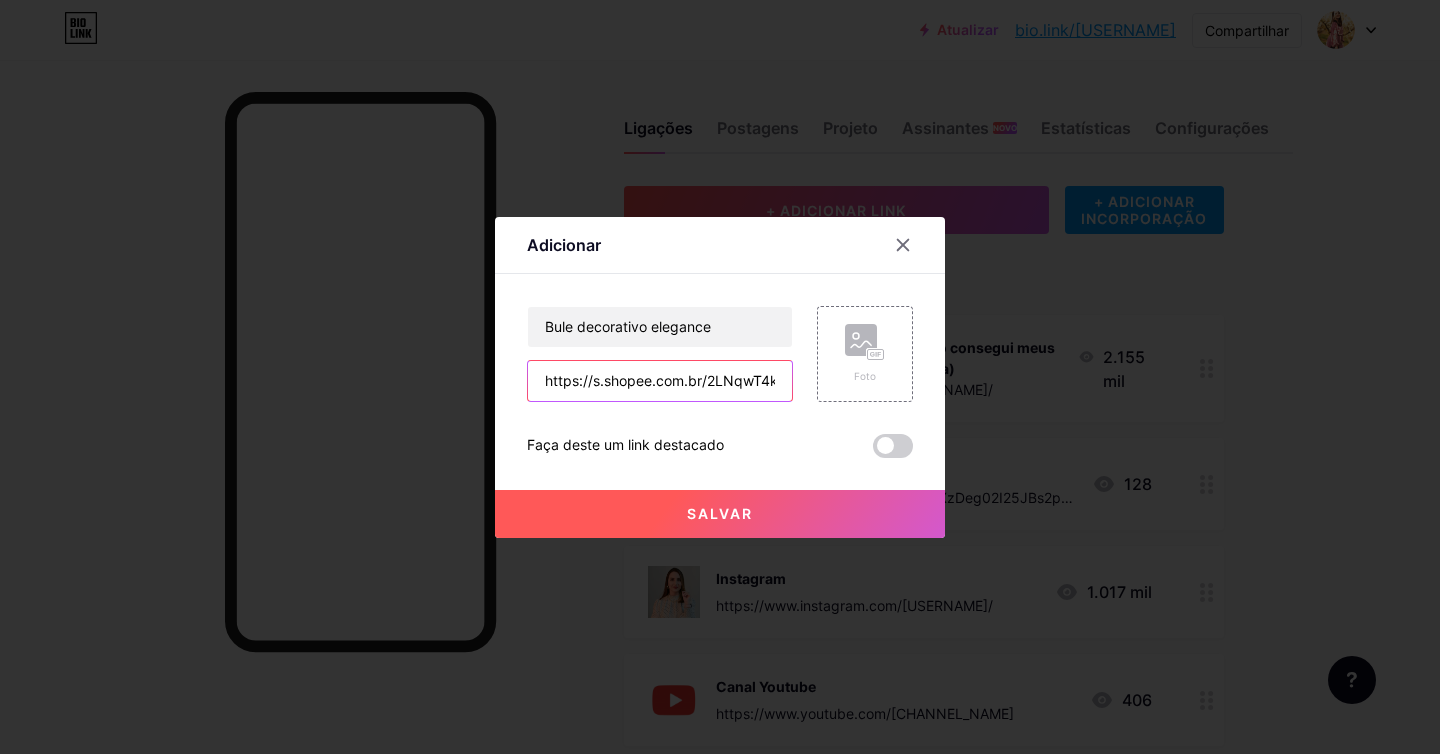 scroll, scrollTop: 0, scrollLeft: 21, axis: horizontal 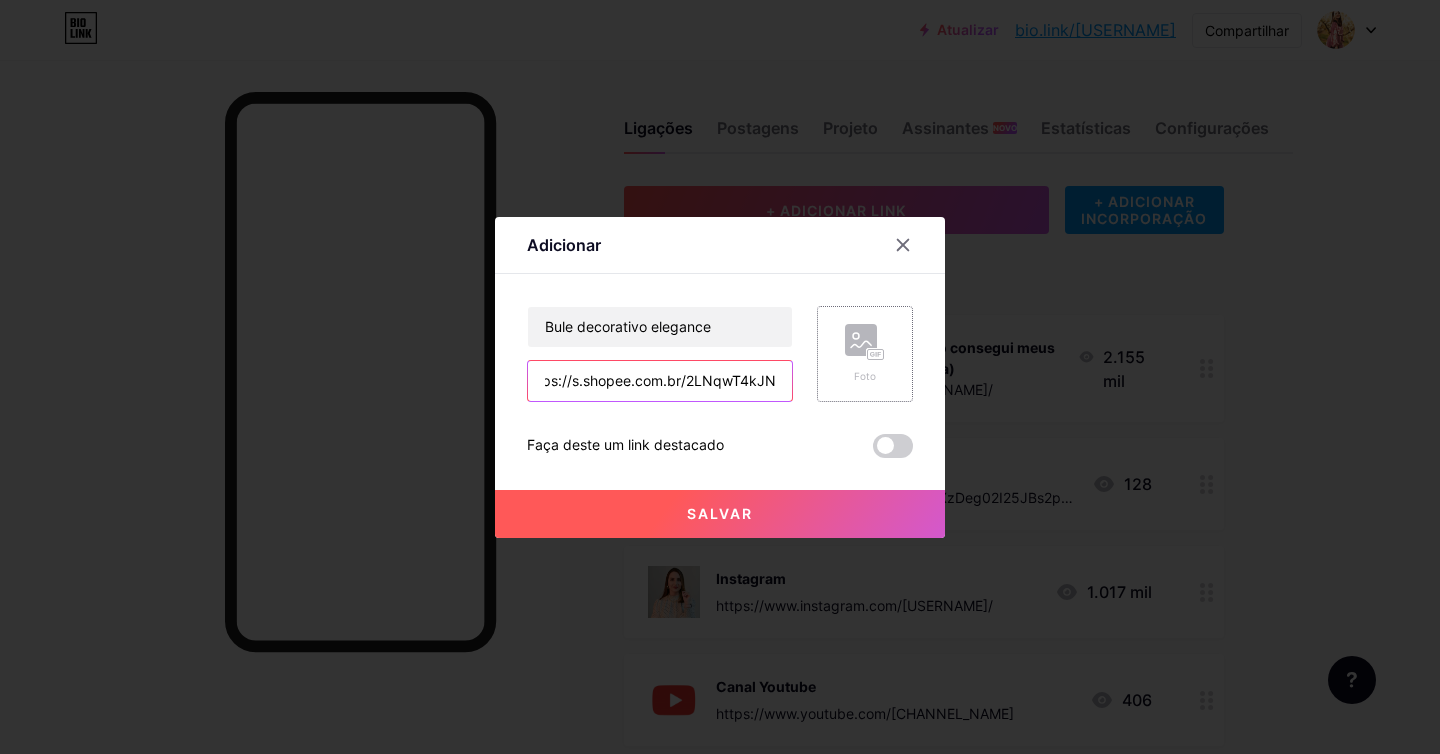 type on "https://s.shopee.com.br/2LNqwT4kJN" 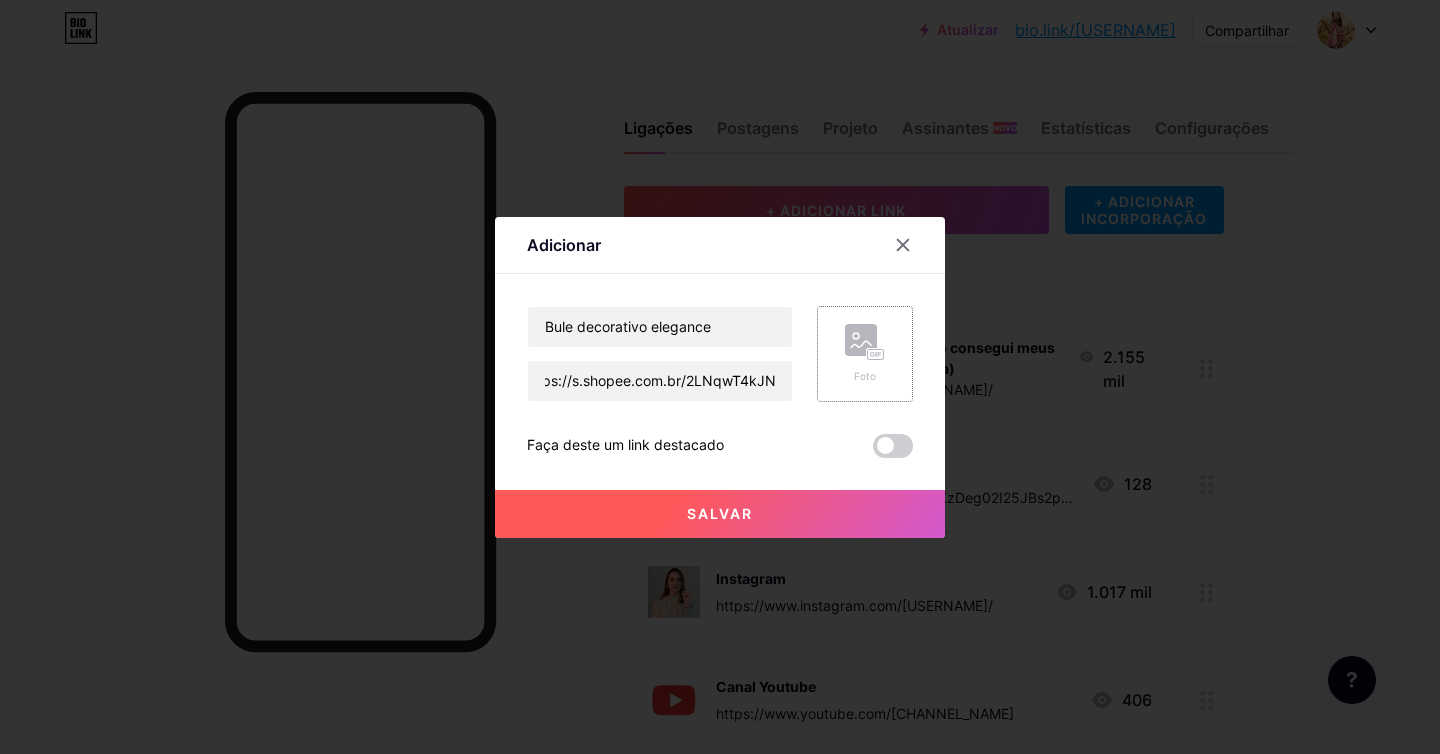click 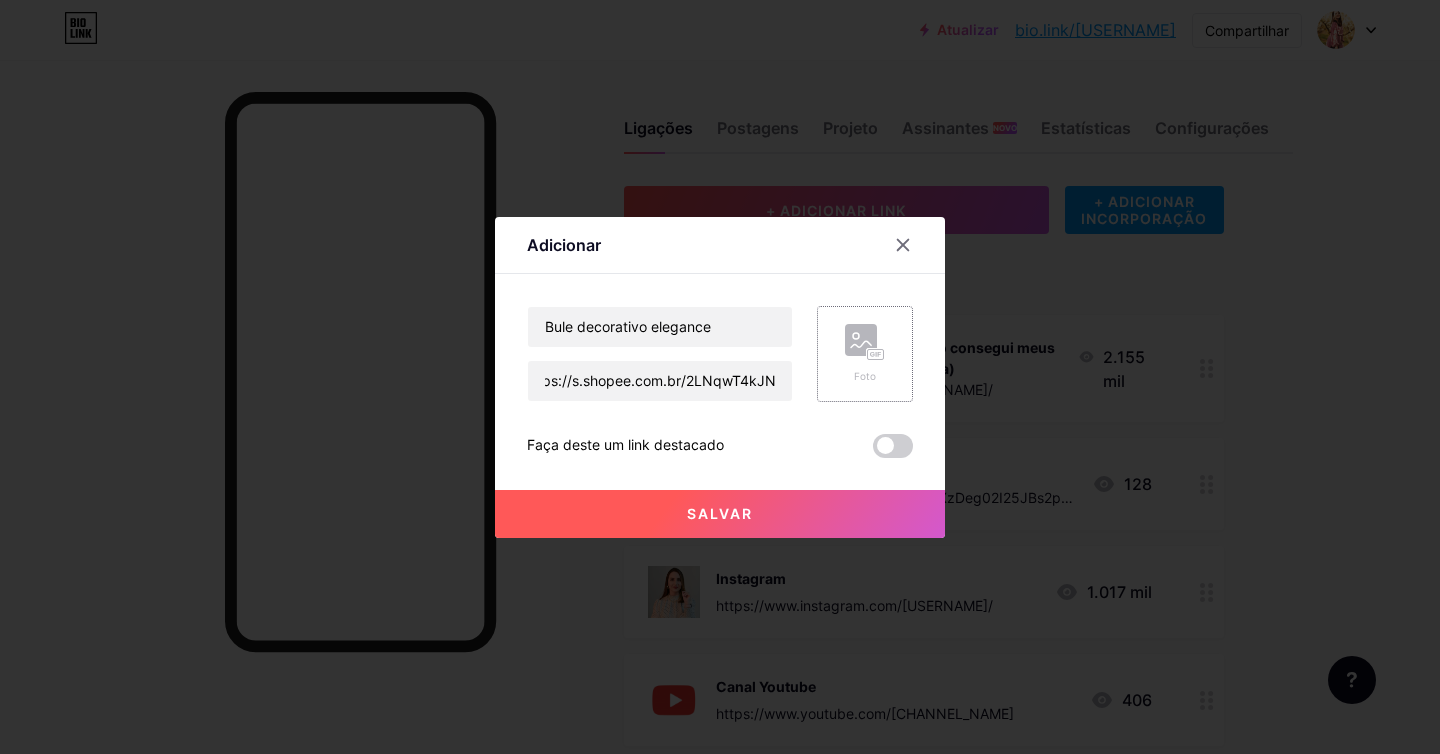 scroll, scrollTop: 0, scrollLeft: 0, axis: both 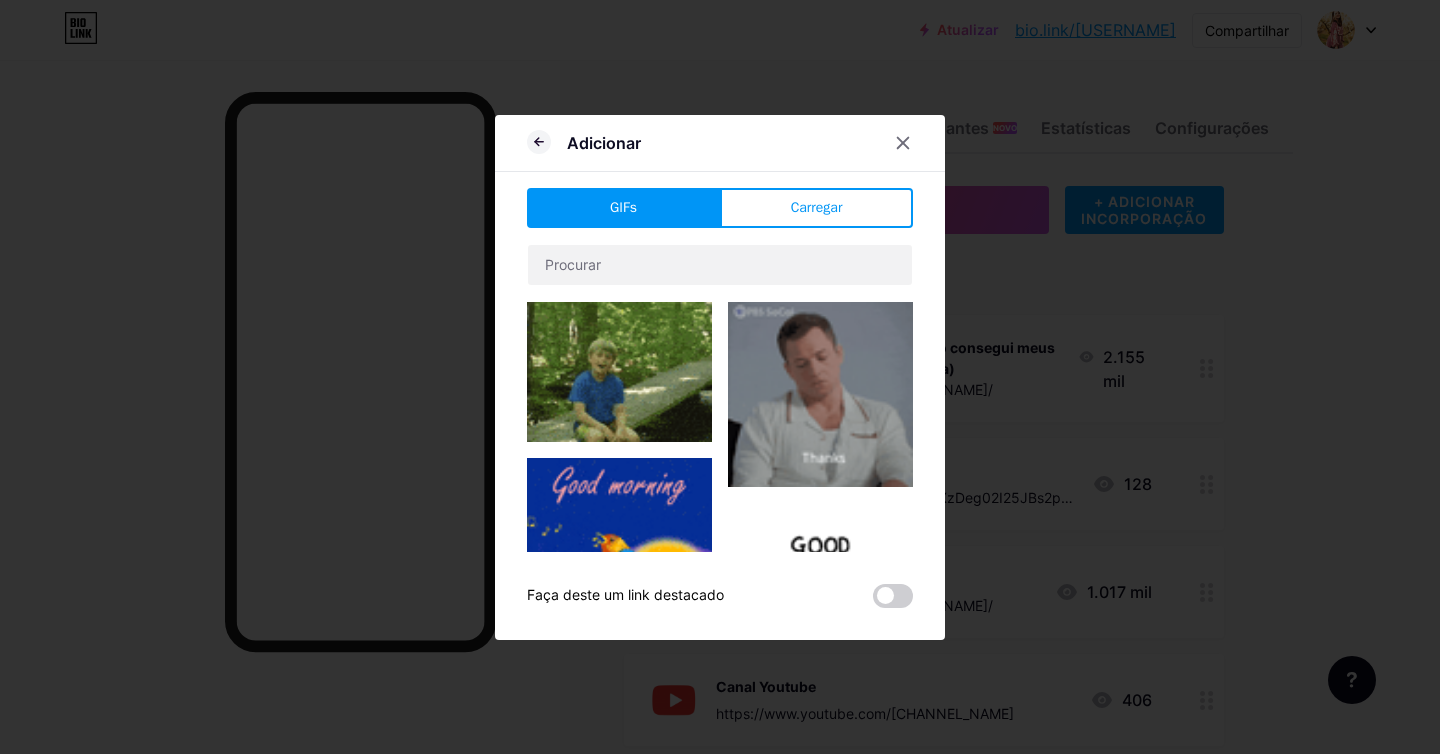click on "Adicionar       GIFs     Carregar       Contente
YouTube
Reproduza vídeos do YouTube sem sair da sua página.
ADICIONAR
Vimeo
Reproduza vídeos do Vimeo sem sair da sua página.
ADICIONAR
TikTok
Aumente seus seguidores no TikTok
ADICIONAR
Tweet
Incorpore um tweet.
ADICIONAR
Reddit
Exiba seu perfil do Reddit
ADICIONAR
Spotify
Incorpore o Spotify para reproduzir a prévia de uma faixa.
ADICIONAR
Contração muscular
ADICIONAR" at bounding box center [720, 377] 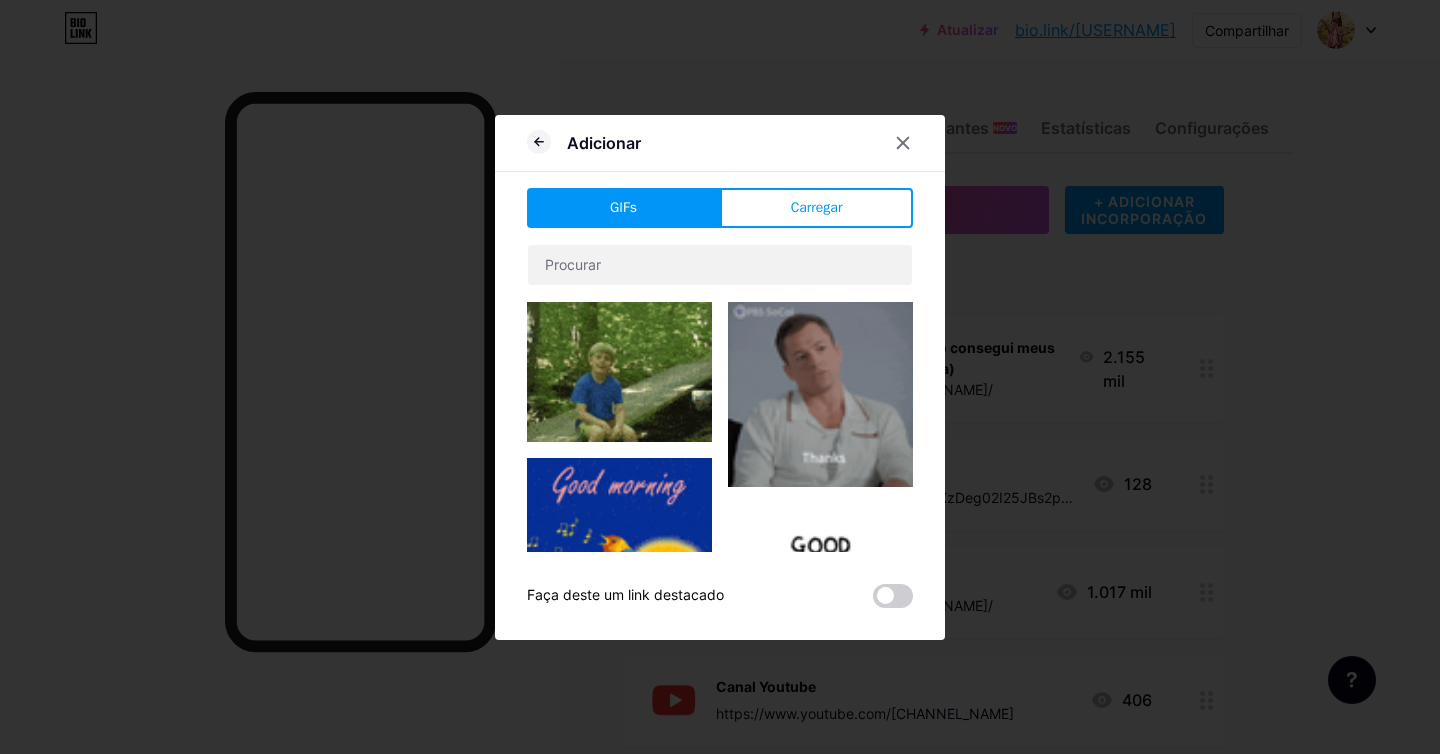 click on "Carregar" at bounding box center (816, 208) 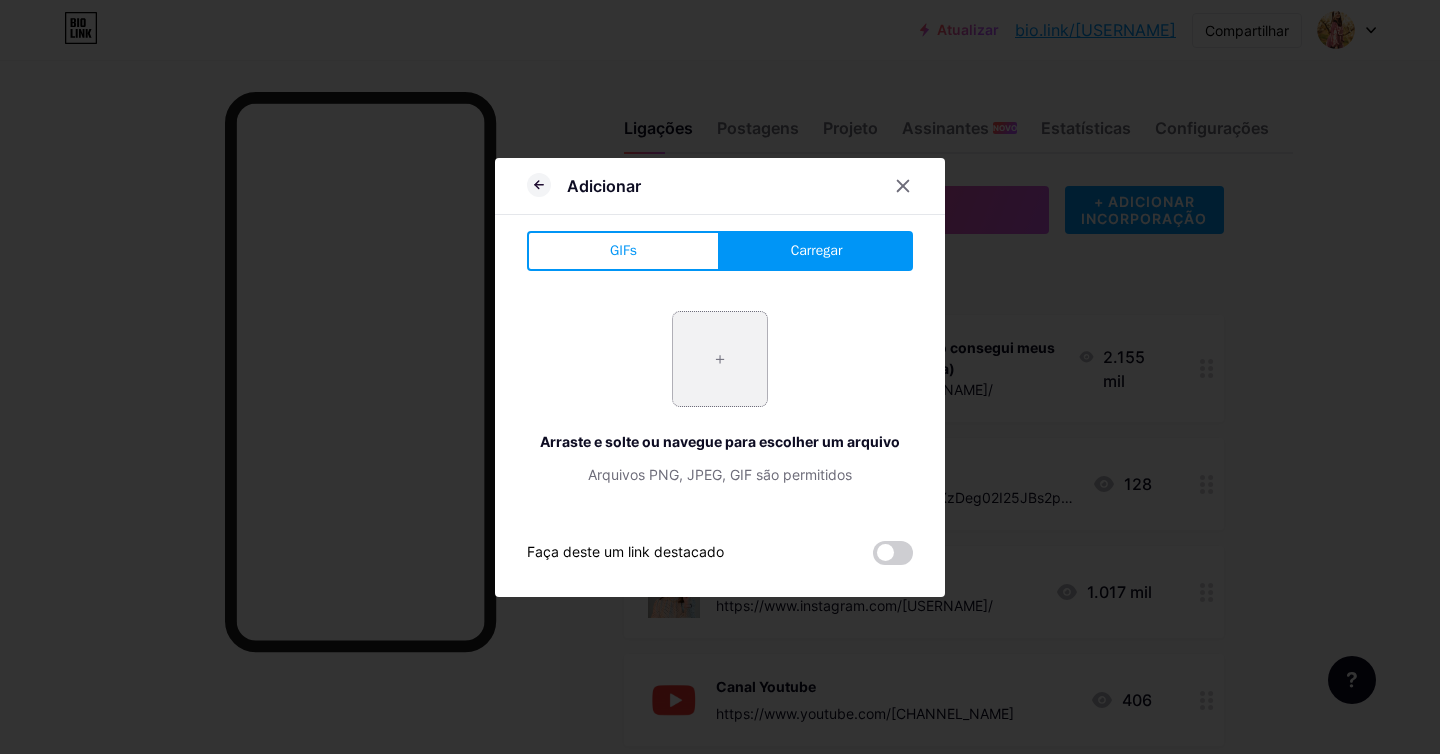 click at bounding box center [720, 359] 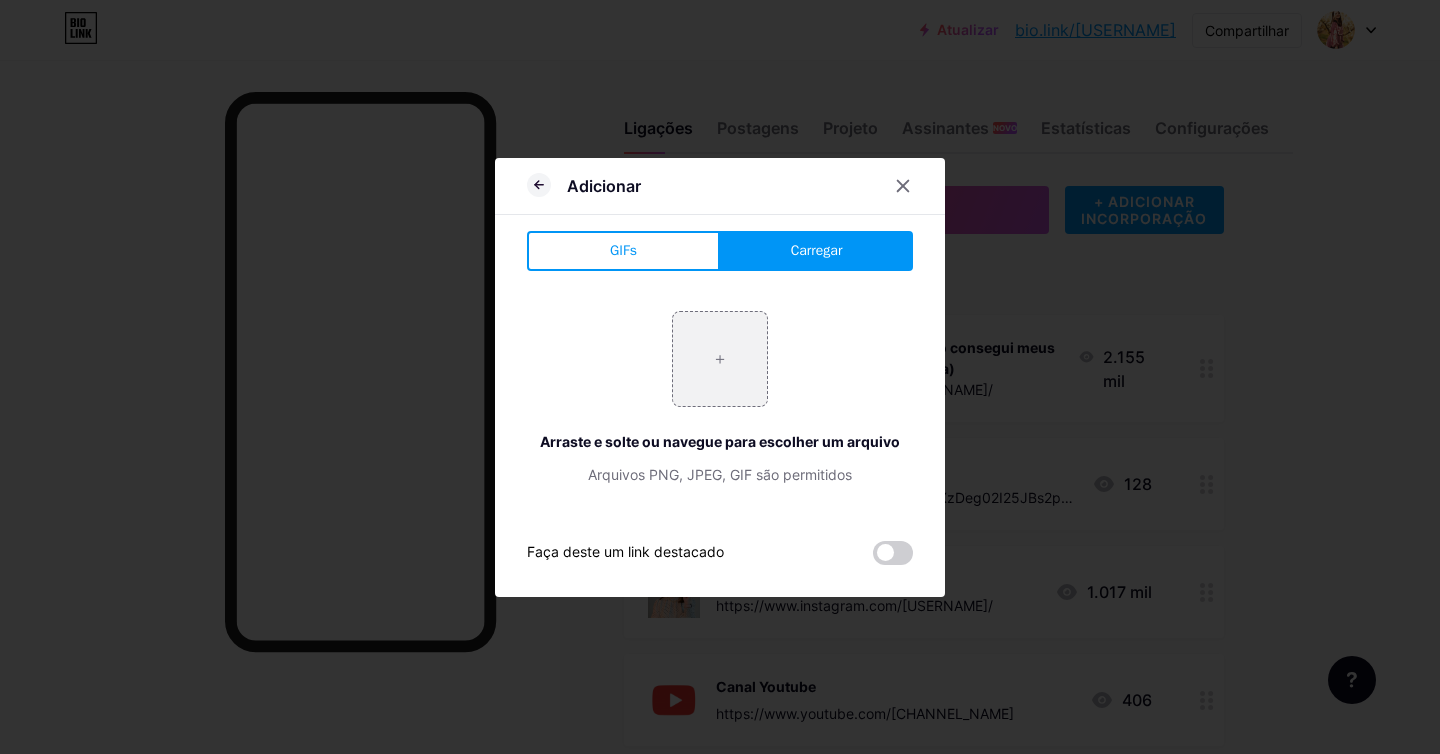 type on "C:\fakepath\Captura de Tela 2025-08-04 às 11.40.05.png" 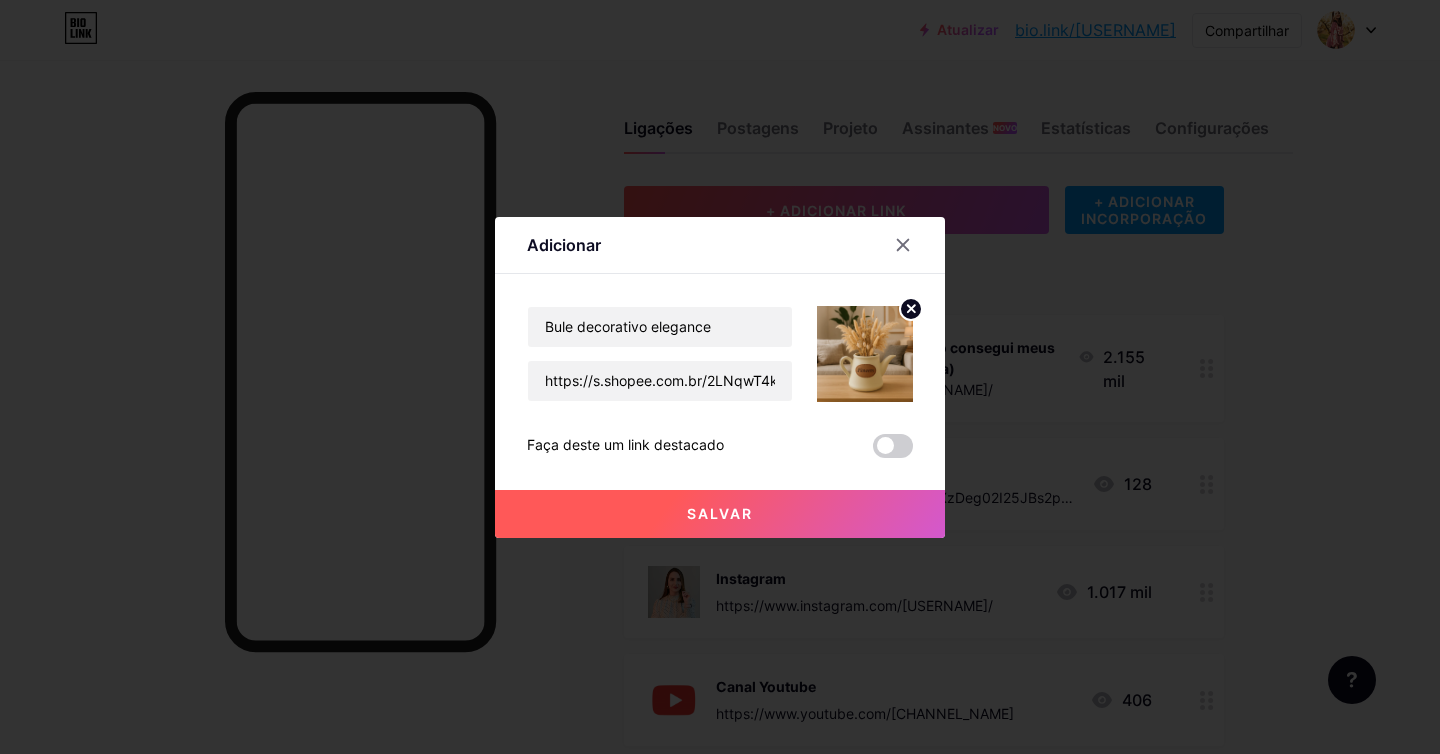 click on "Salvar" at bounding box center [720, 514] 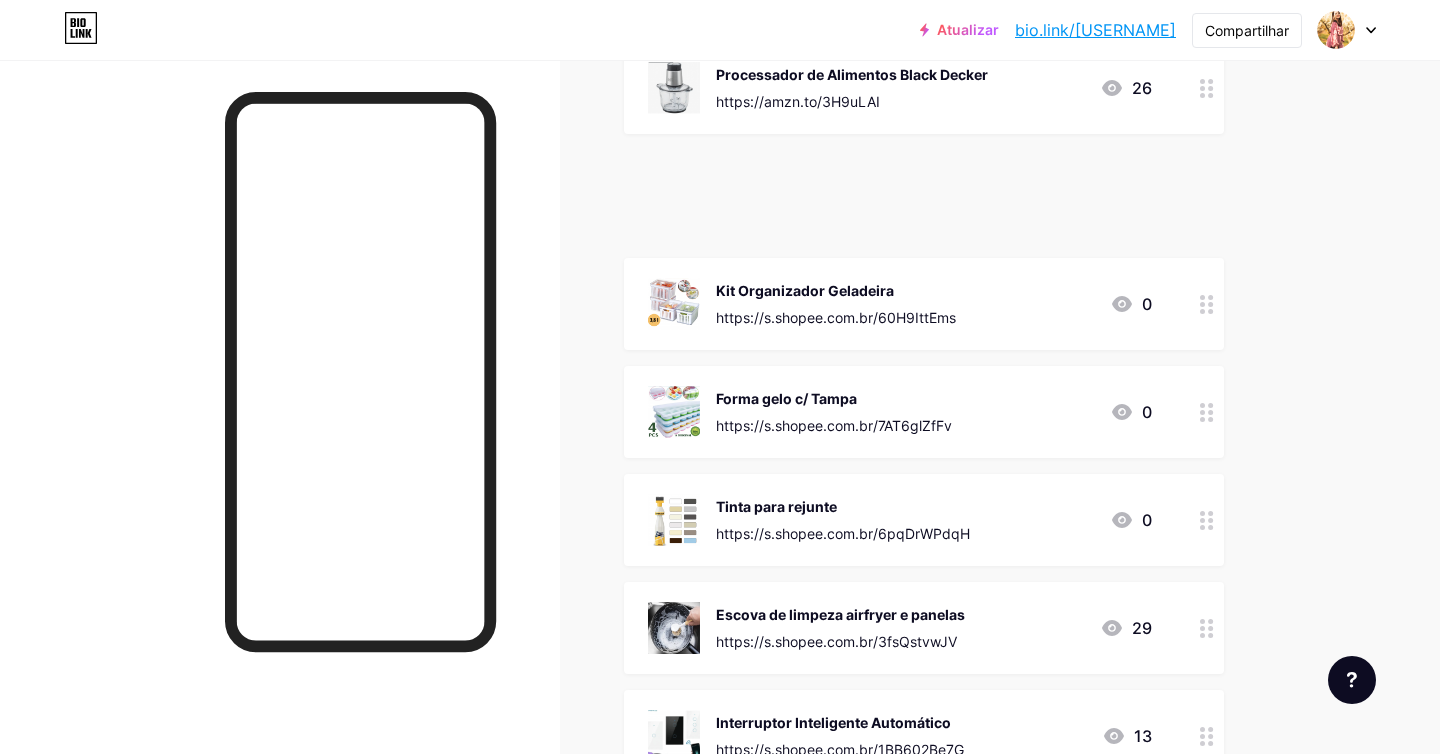 scroll, scrollTop: 1688, scrollLeft: 0, axis: vertical 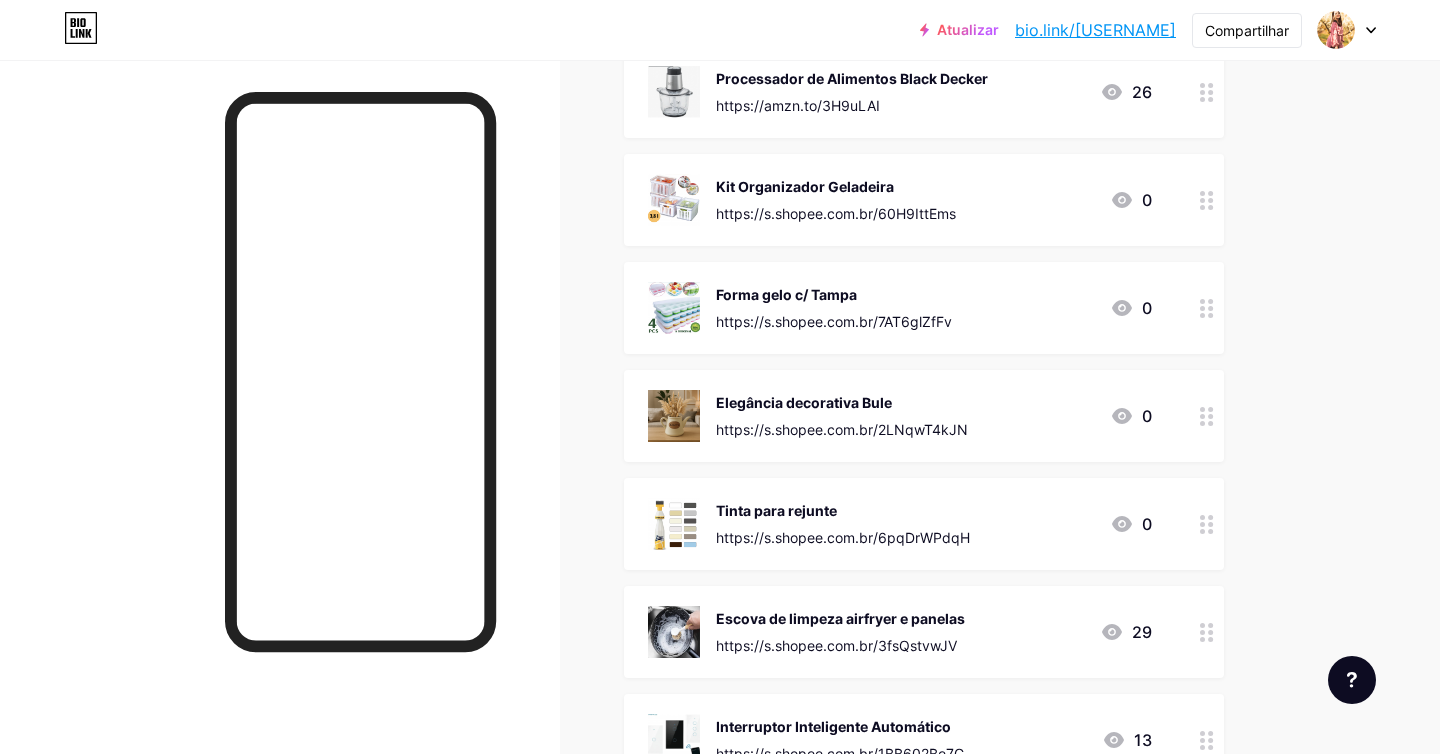 drag, startPoint x: 1198, startPoint y: 515, endPoint x: 1399, endPoint y: 3, distance: 550.0409 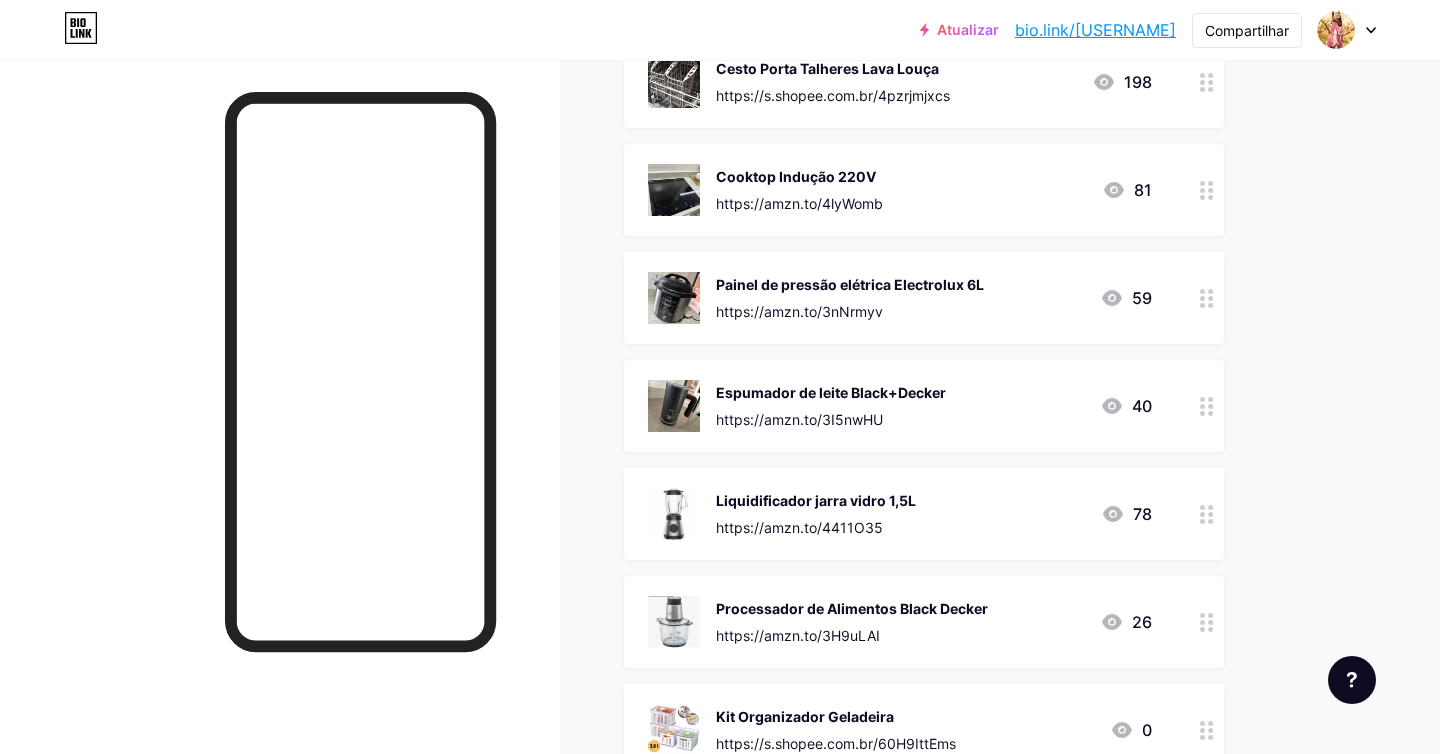 scroll, scrollTop: 0, scrollLeft: 0, axis: both 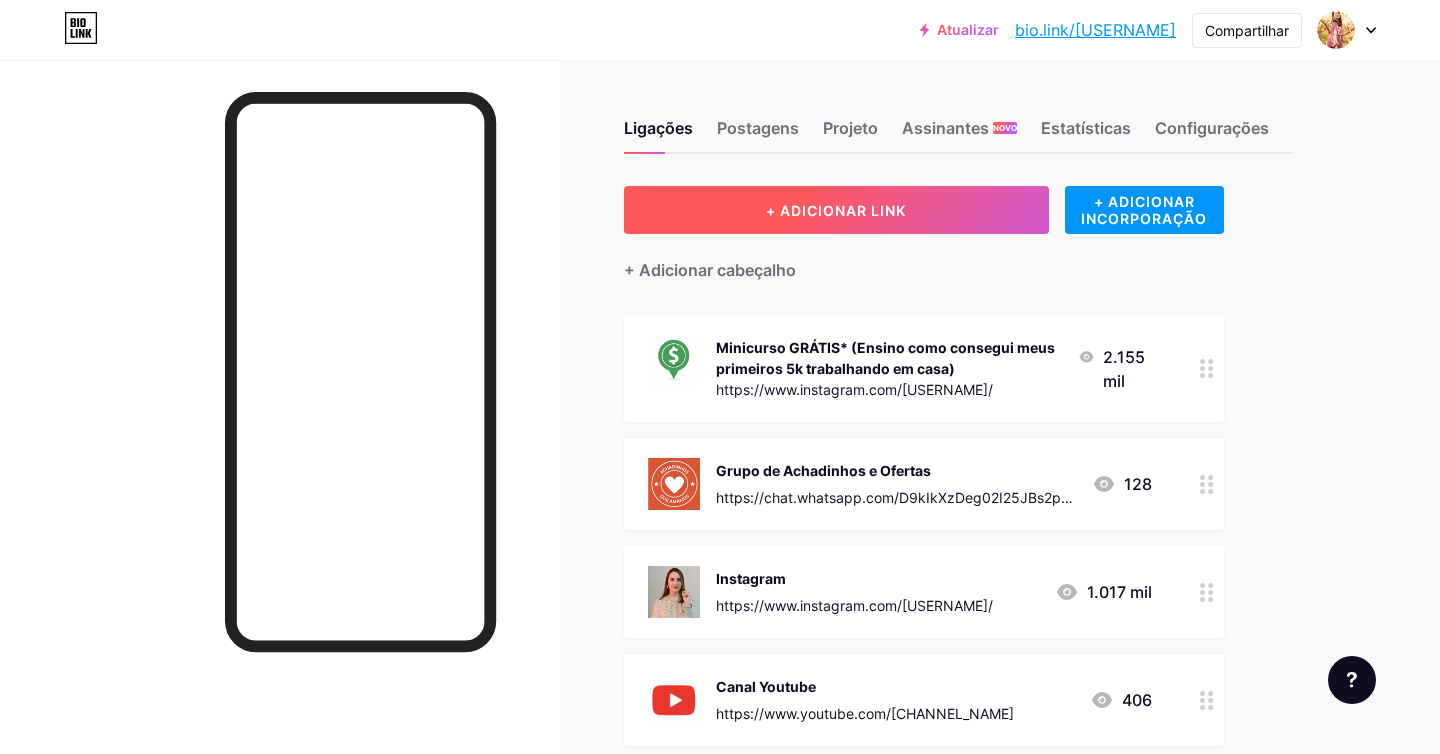 click on "+ ADICIONAR LINK     + ADICIONAR INCORPORAÇÃO
+ Adicionar cabeçalho
Minicurso GRÁTIS* (Ensino como consegui meus primeiros 5k trabalhando em casa)
https://www.instagram.com/[USERNAME]/
2.155 mil
Grupo de Achadinhos e Ofertas
https://chat.whatsapp.com/[GROUP_ID]/
128
Instagram
https://www.instagram.com/[USERNAME]/
1.017 mil
Canal Youtube
https://www.youtube.com/[CHANNEL_NAME]
406
Aspirador de pó robô Xiaomi S20+
https://s.shopee.com.br/6KtgiQT8zc
27
Panificadora Automática Mondial" at bounding box center (924, 3402) 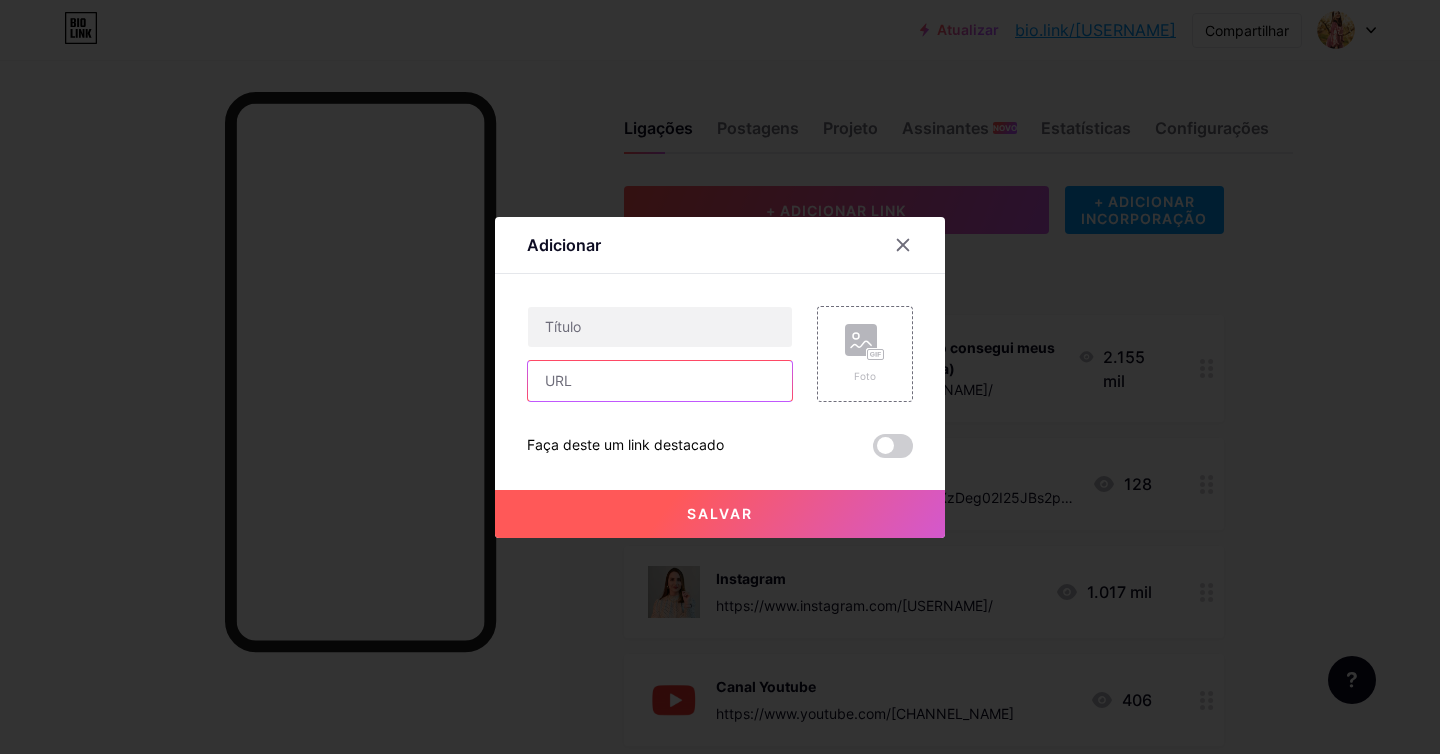 click at bounding box center [660, 381] 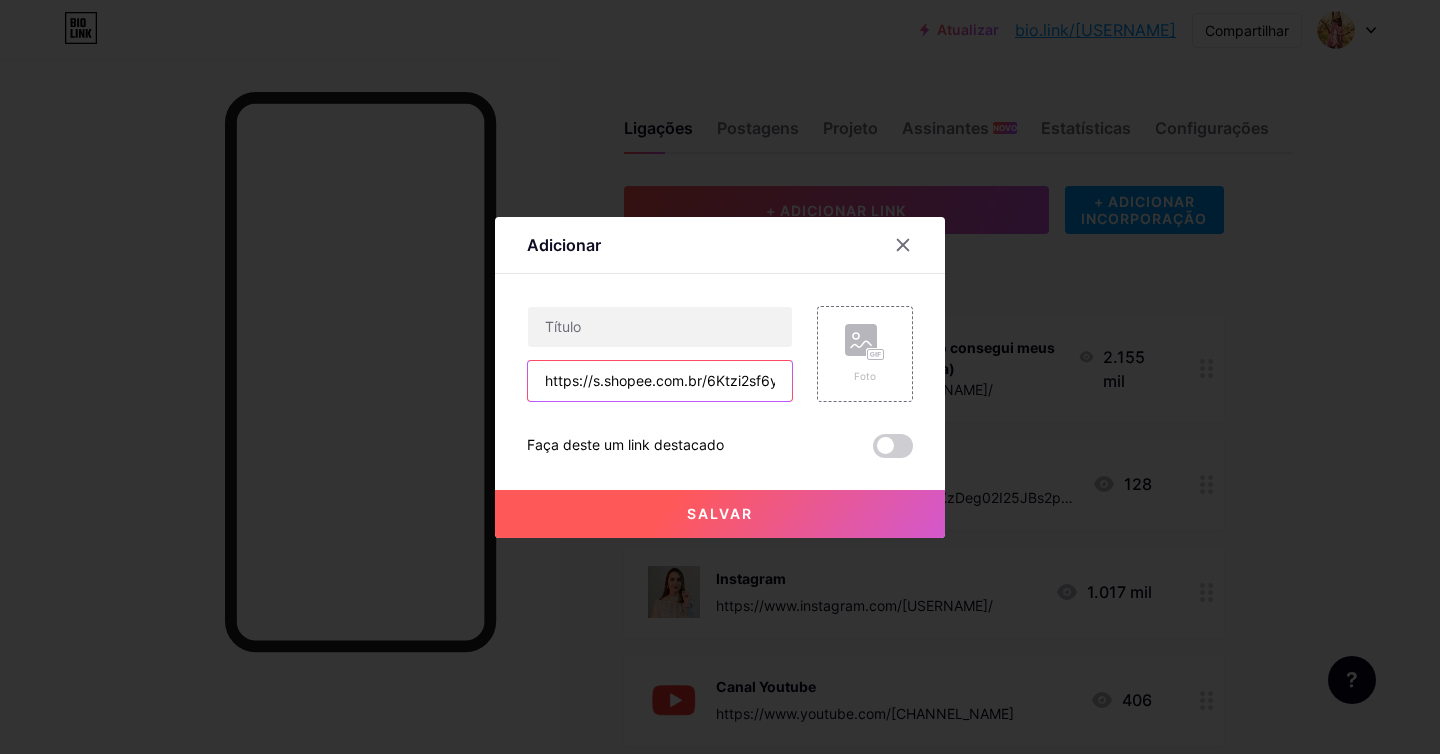 scroll, scrollTop: 0, scrollLeft: 3, axis: horizontal 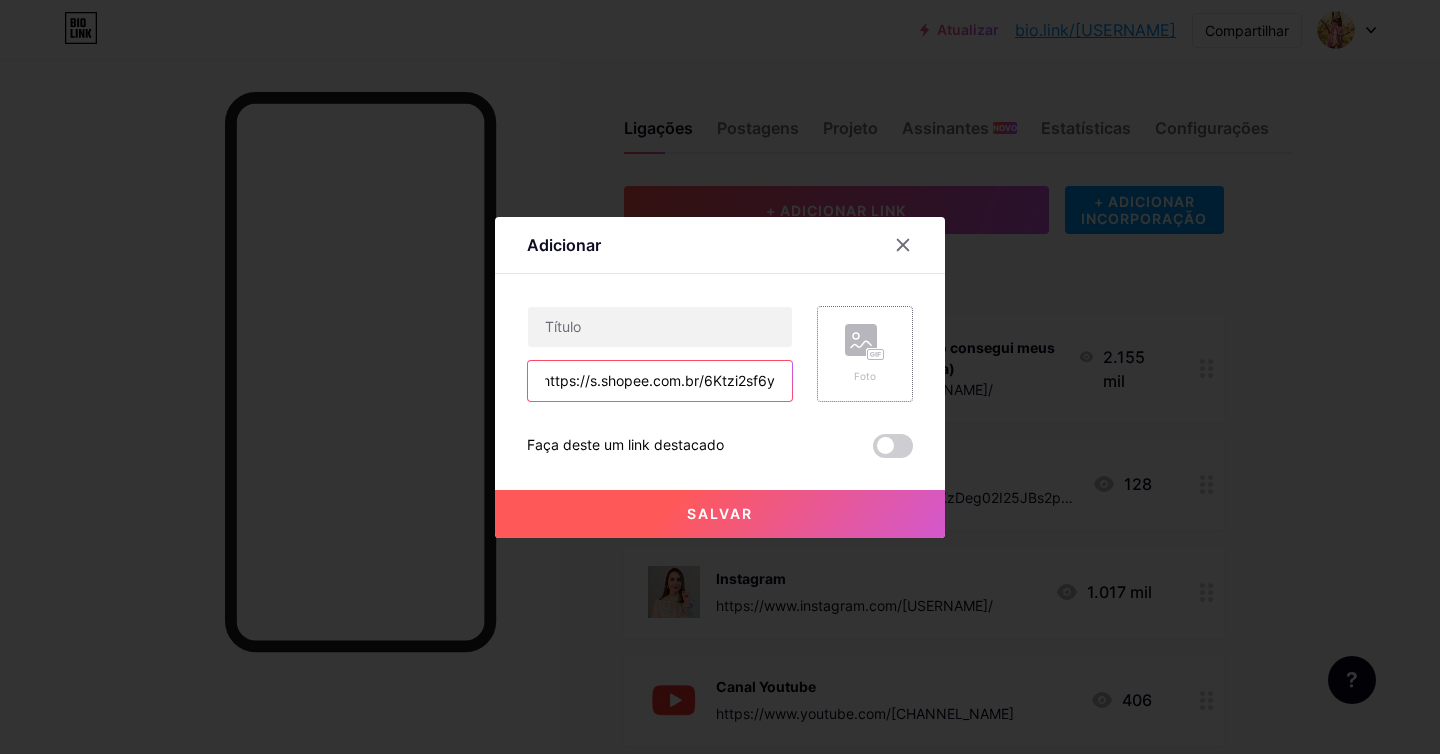 type on "https://s.shopee.com.br/6Ktzi2sf6y" 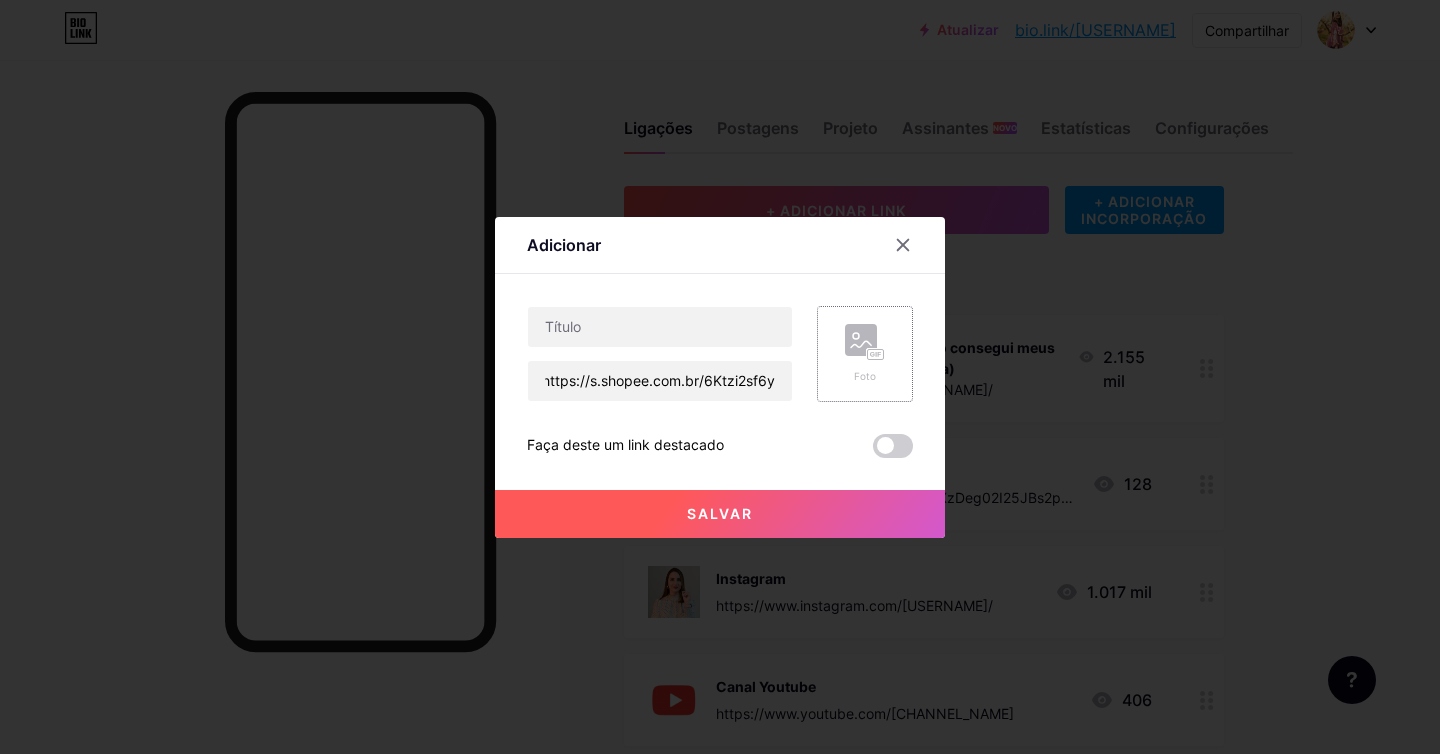 click on "Foto" at bounding box center [865, 354] 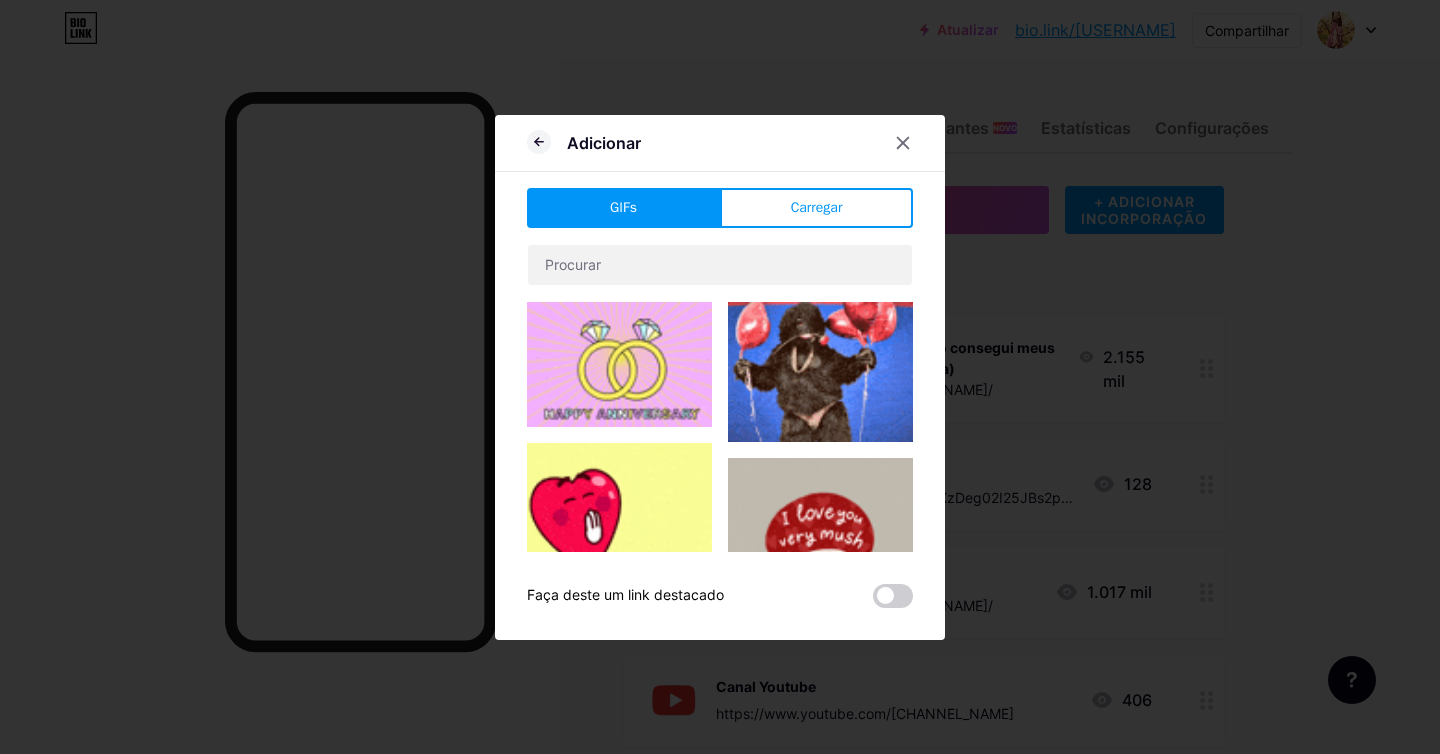 click on "Carregar" at bounding box center (817, 207) 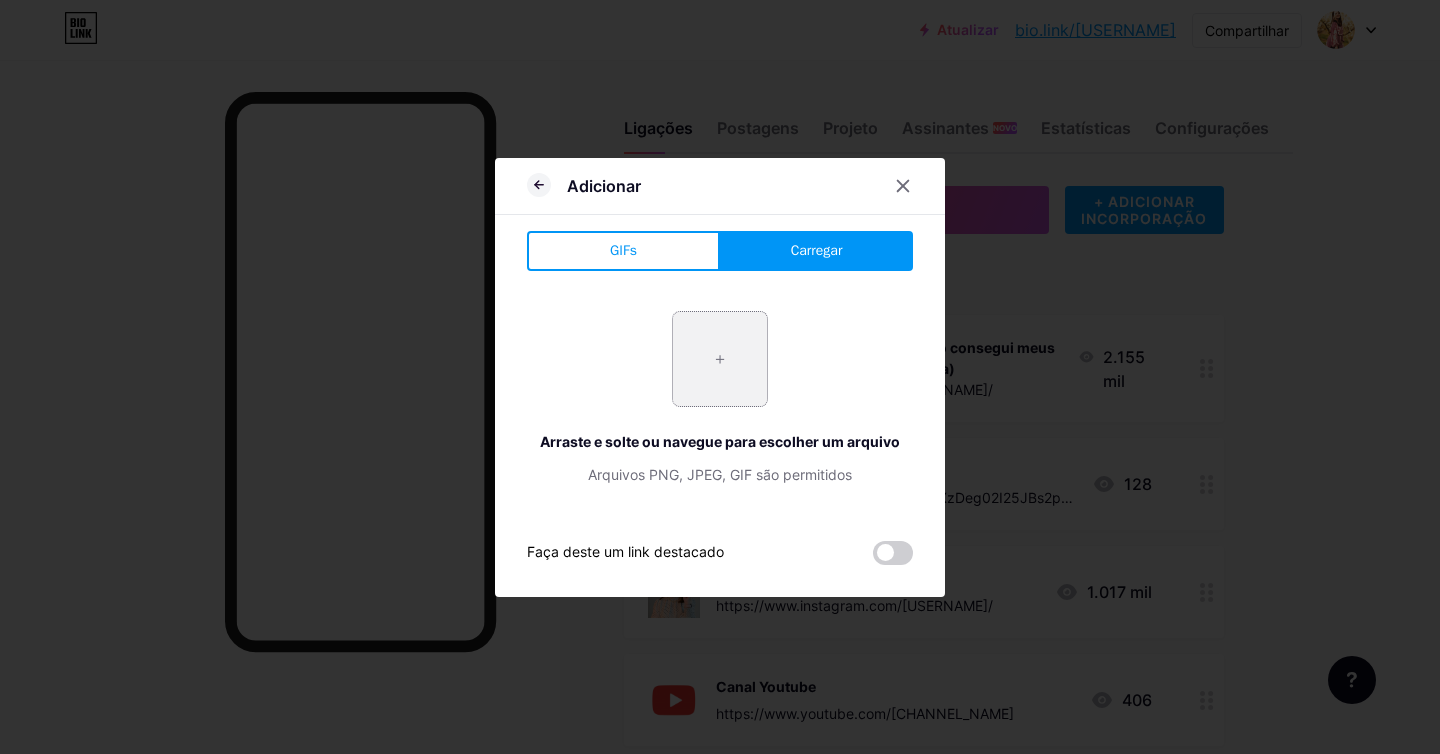 click at bounding box center [720, 359] 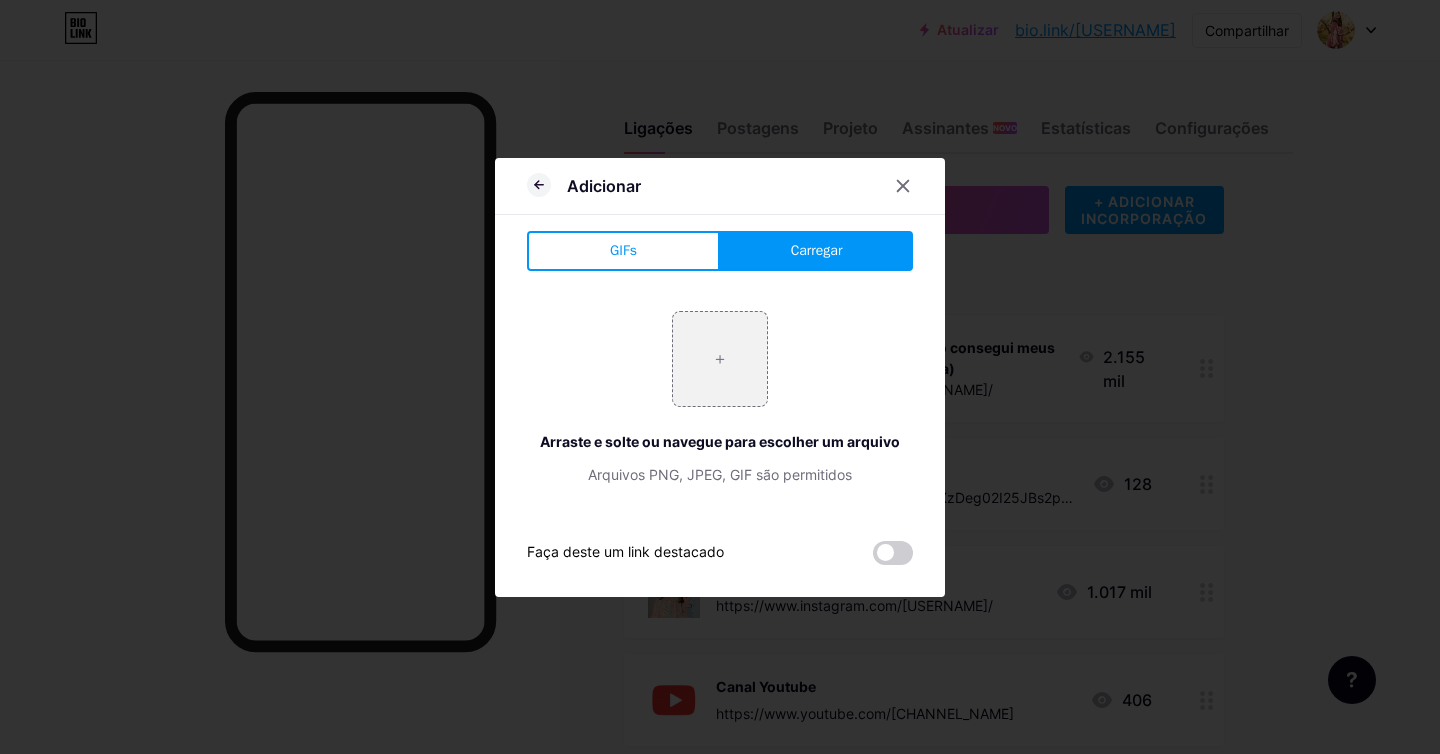 type on "C:\fakepath\Captura de Tela 2025-08-04 às 11.43.31.png" 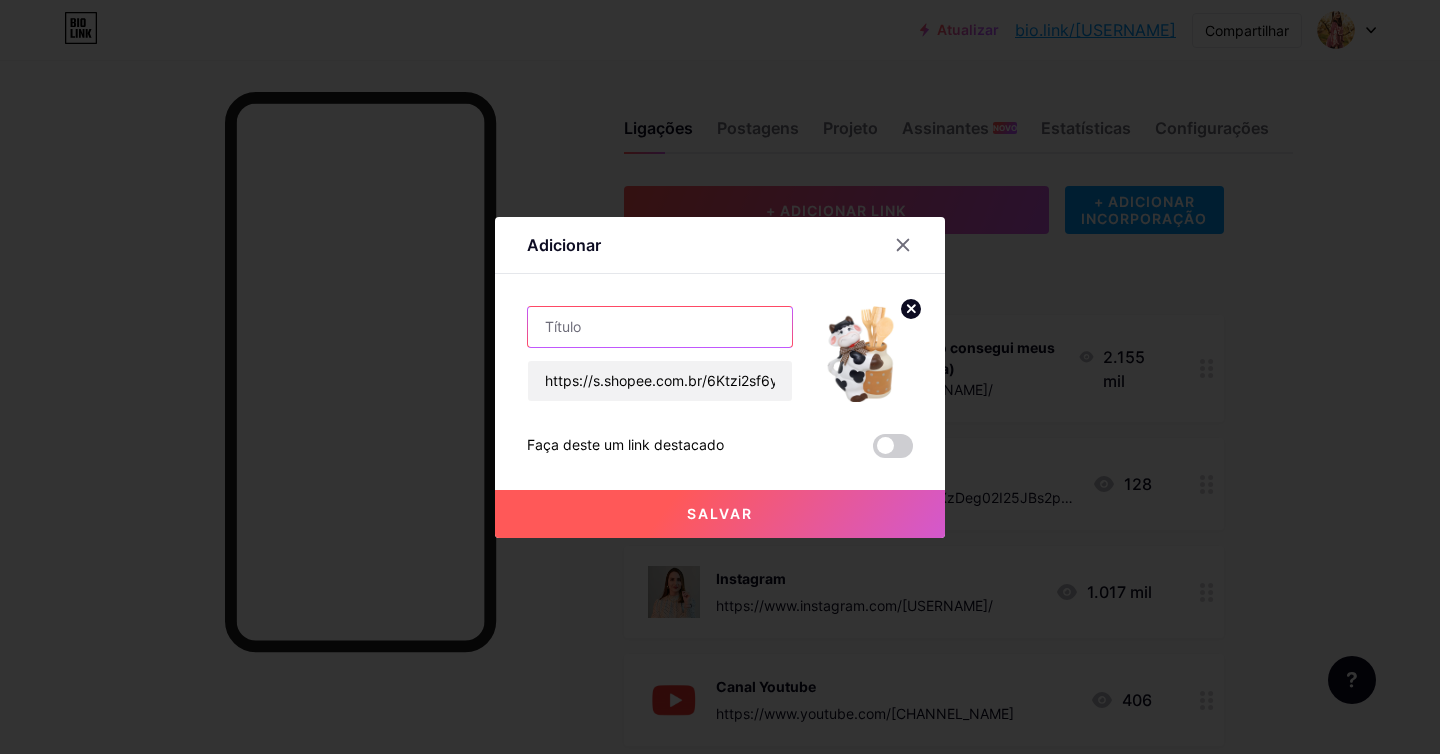 click at bounding box center [660, 327] 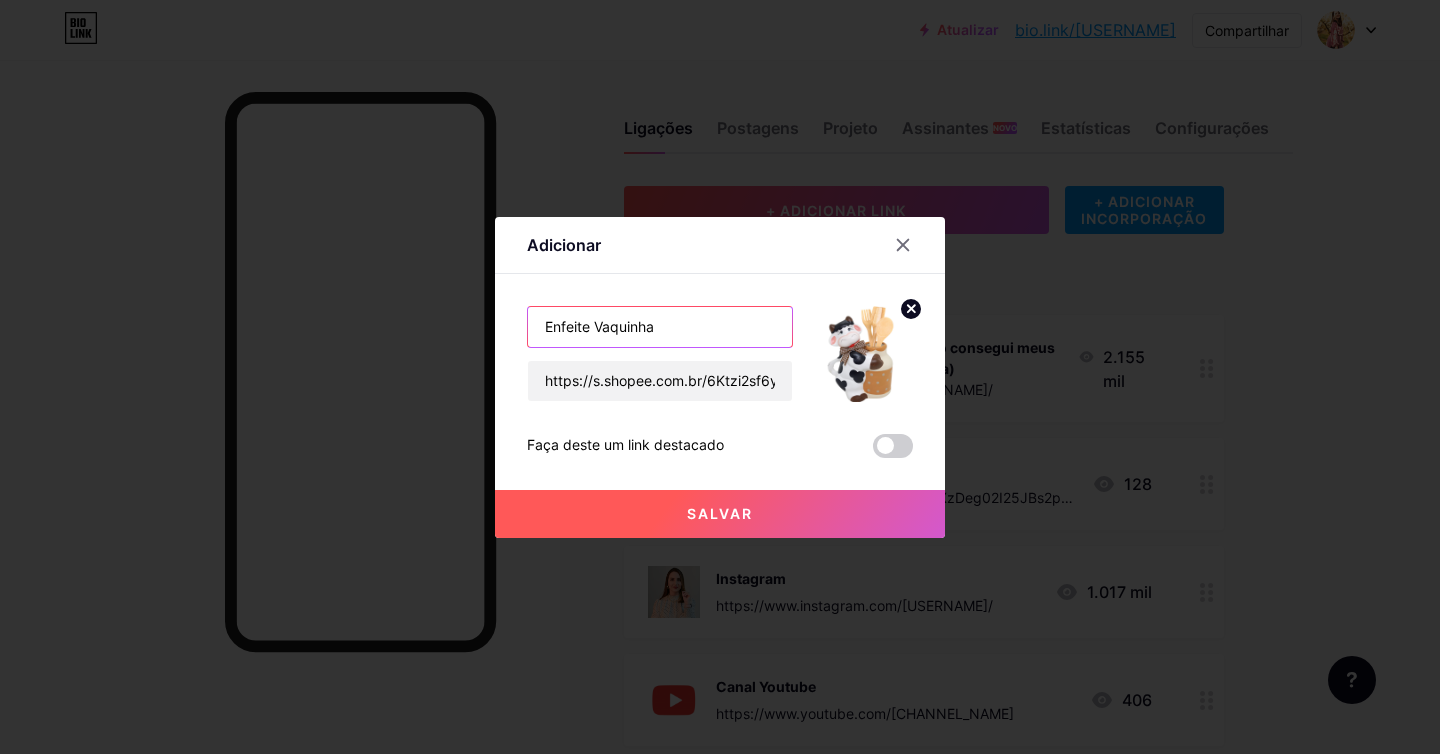 type on "Enfeite Vaquinha" 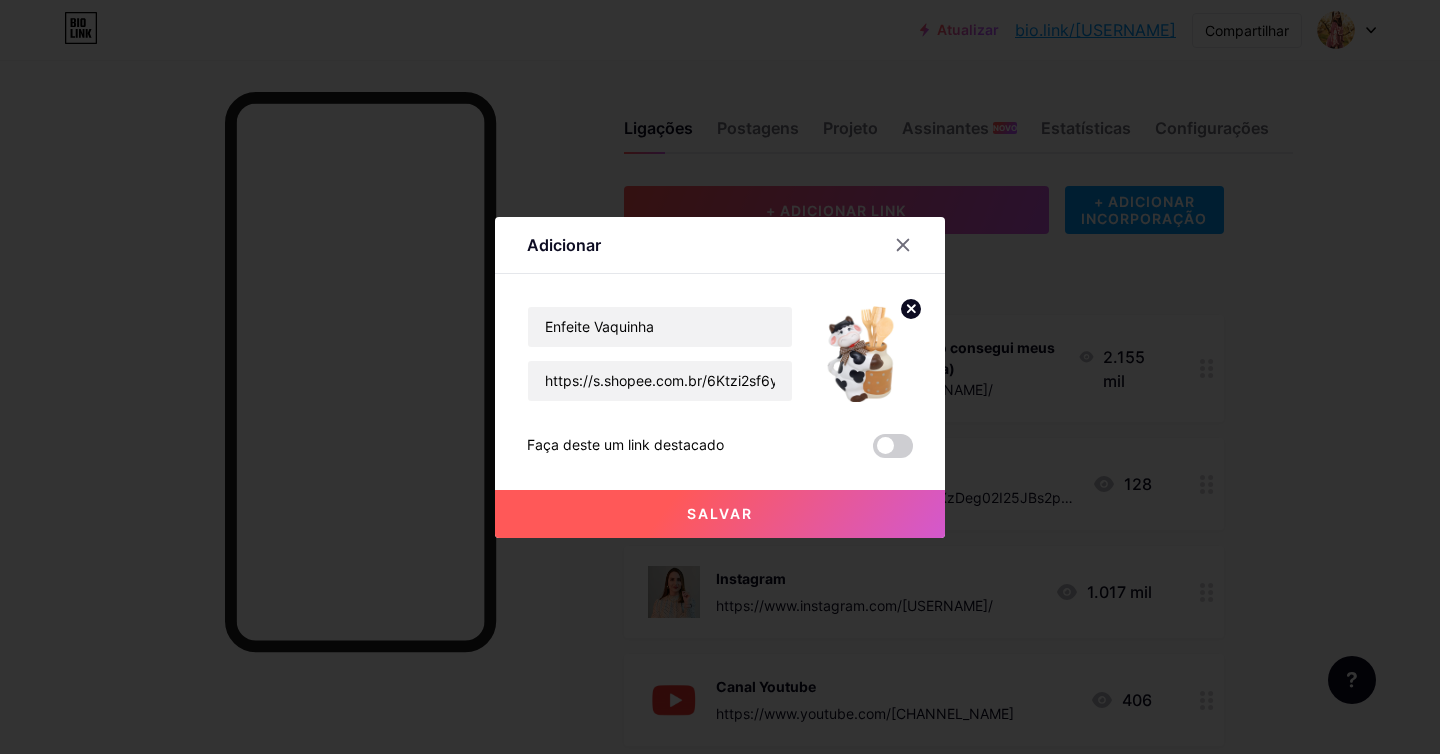 click on "Salvar" at bounding box center (720, 514) 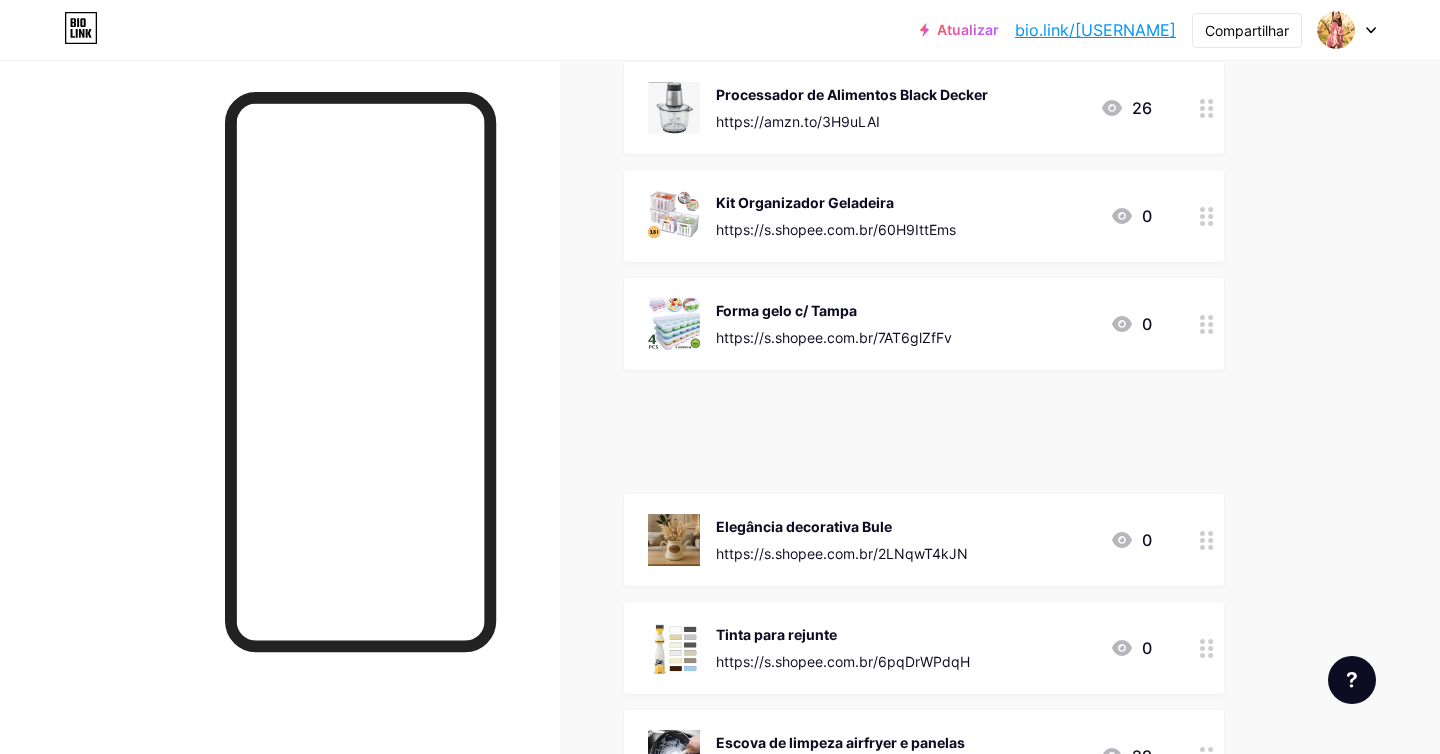 scroll, scrollTop: 1671, scrollLeft: 0, axis: vertical 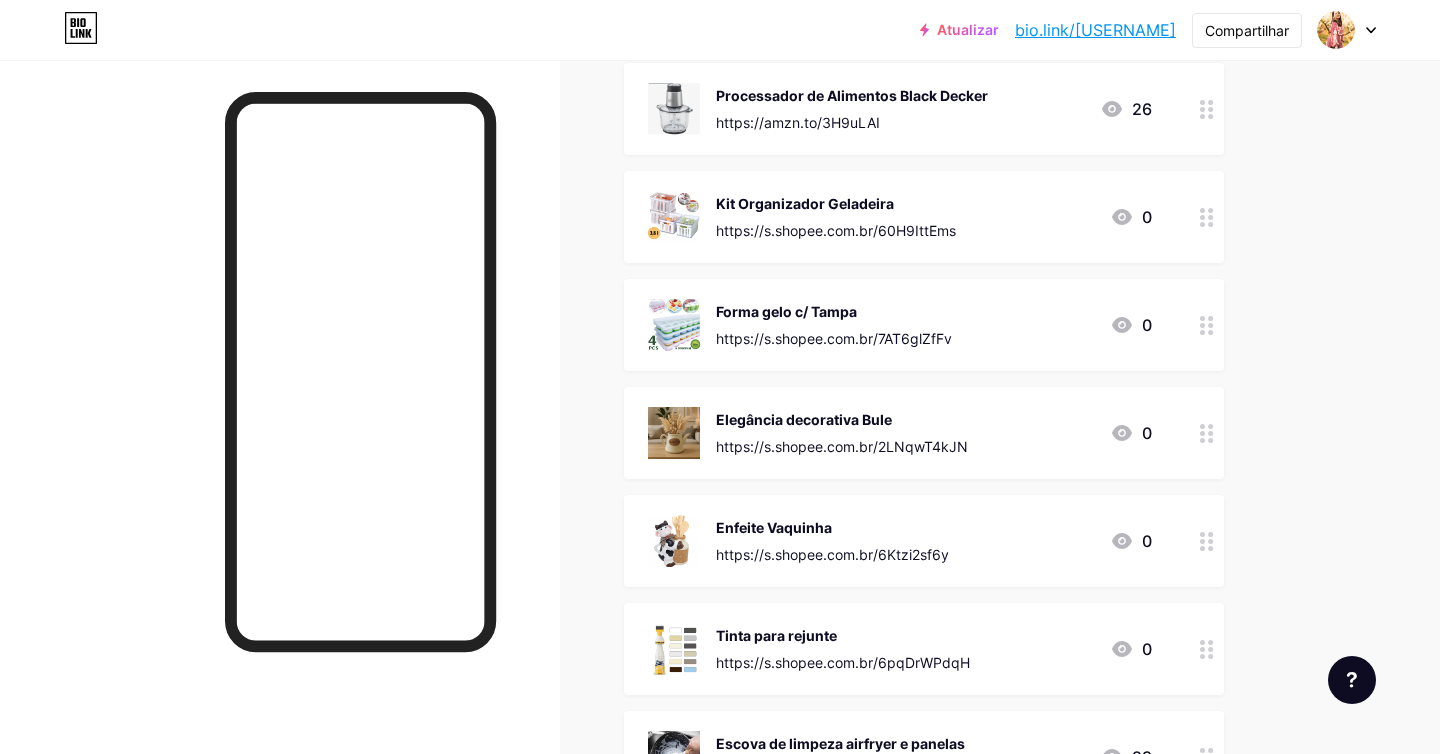 drag, startPoint x: 1198, startPoint y: 354, endPoint x: 1269, endPoint y: 11, distance: 350.27133 